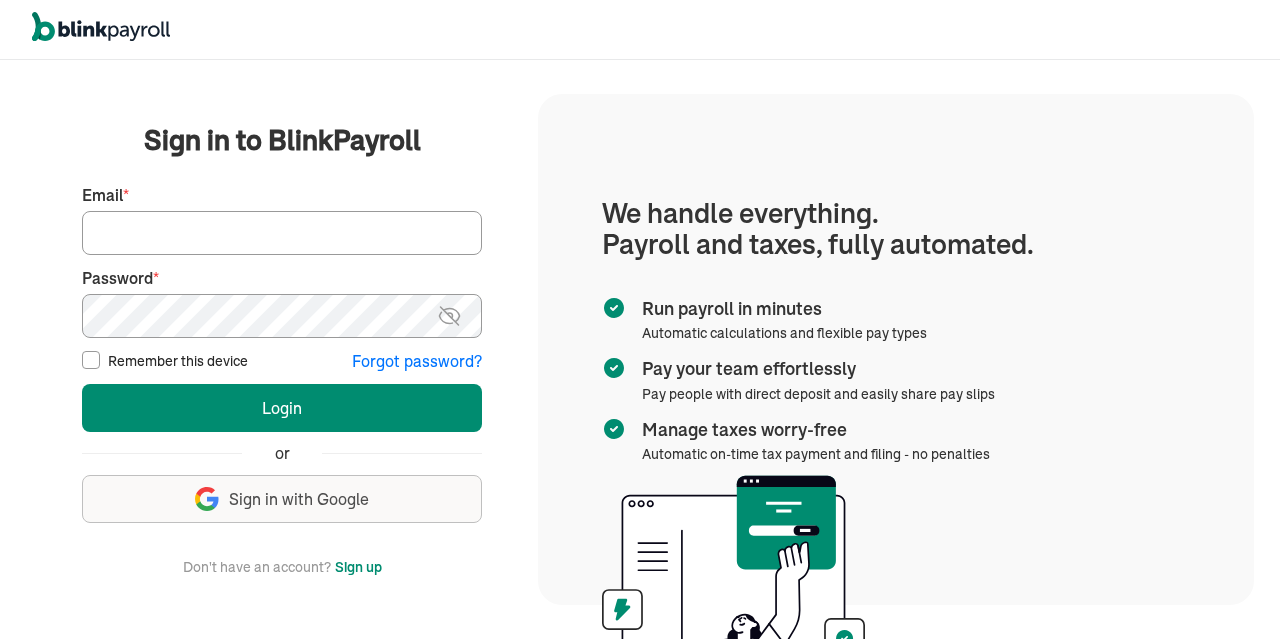 scroll, scrollTop: 0, scrollLeft: 0, axis: both 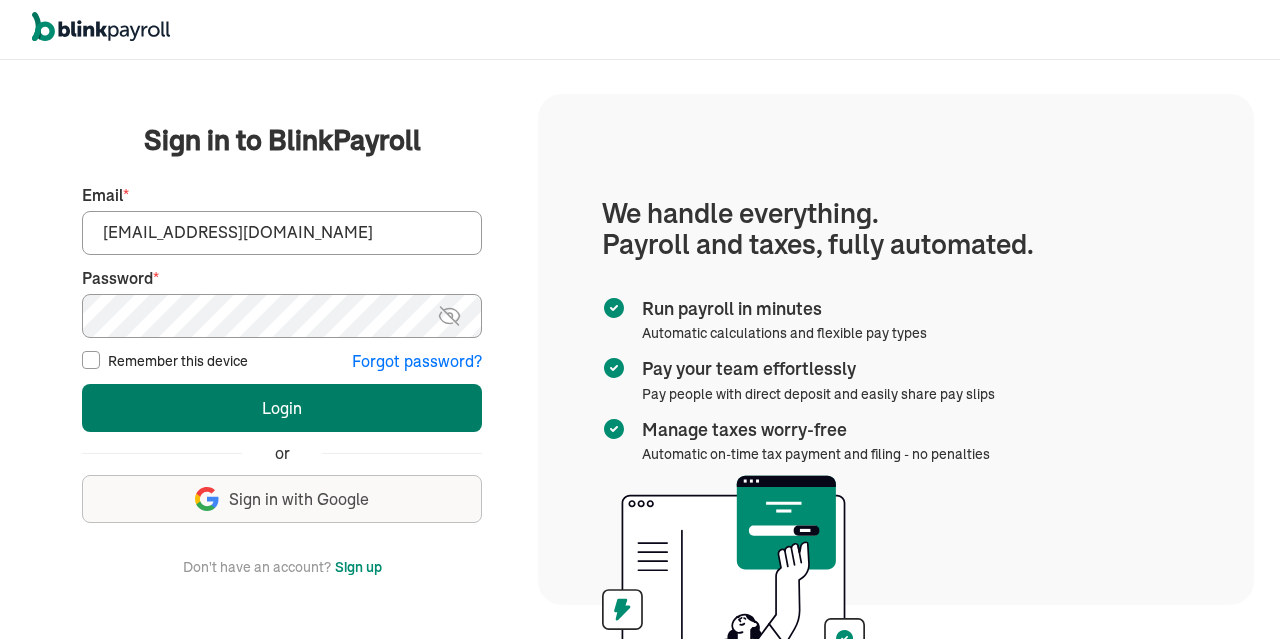 type on "[EMAIL_ADDRESS][DOMAIN_NAME]" 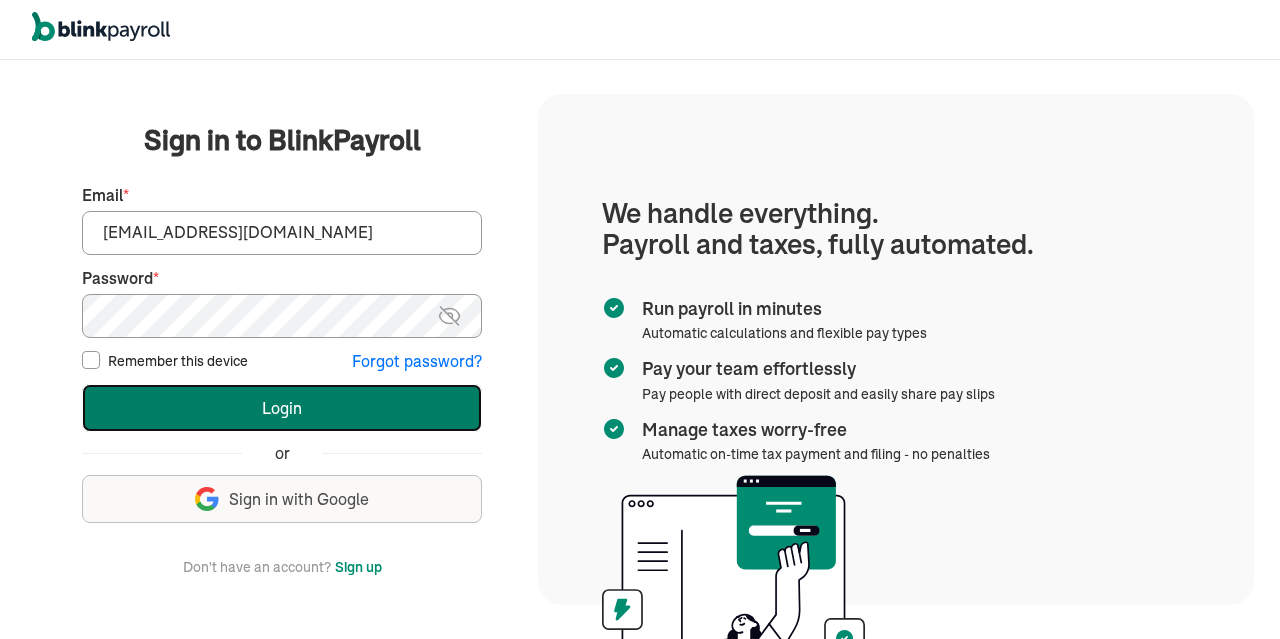 click on "Login" at bounding box center [282, 408] 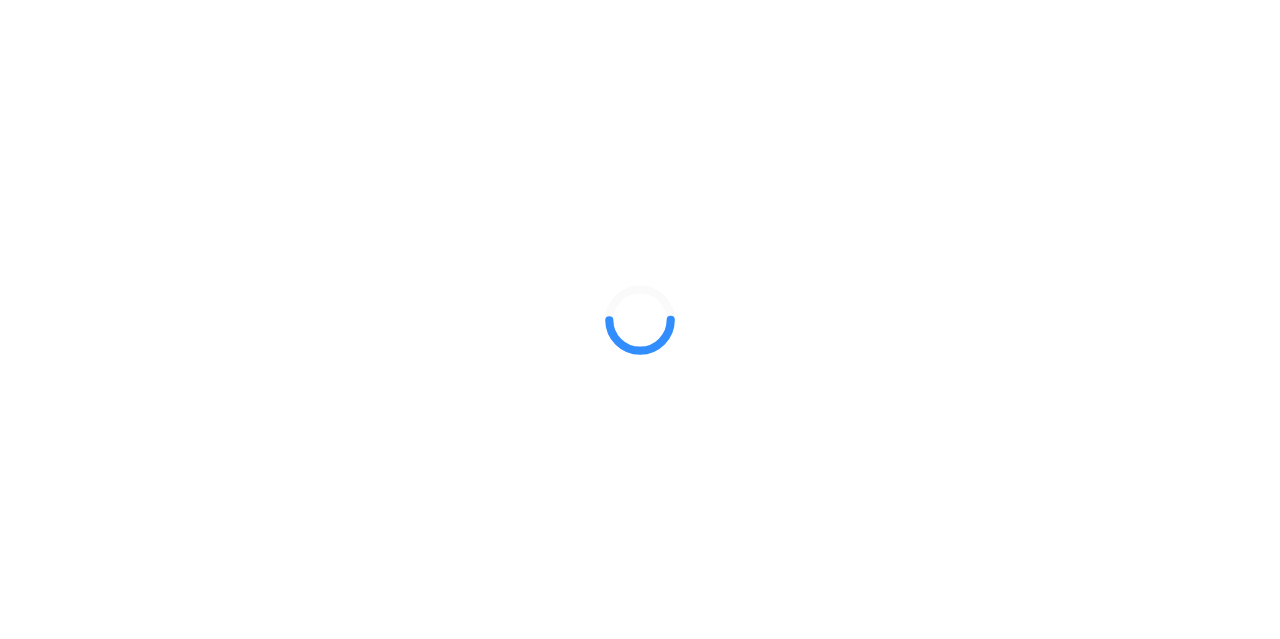 scroll, scrollTop: 0, scrollLeft: 0, axis: both 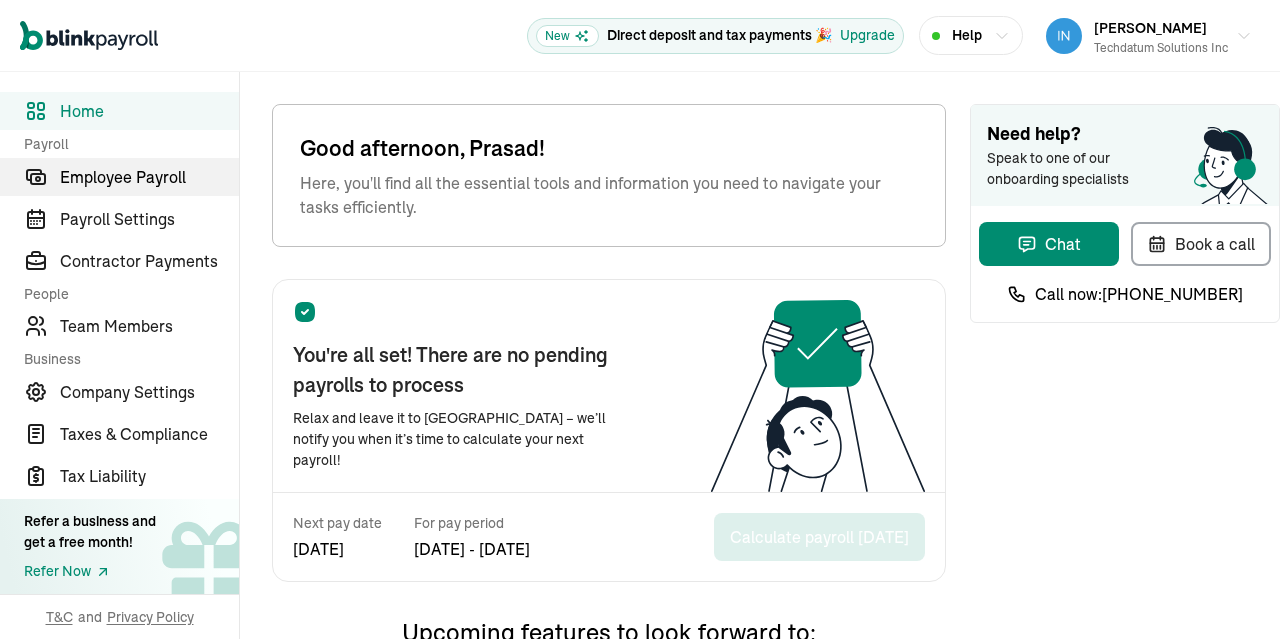 click on "Employee Payroll" at bounding box center (149, 177) 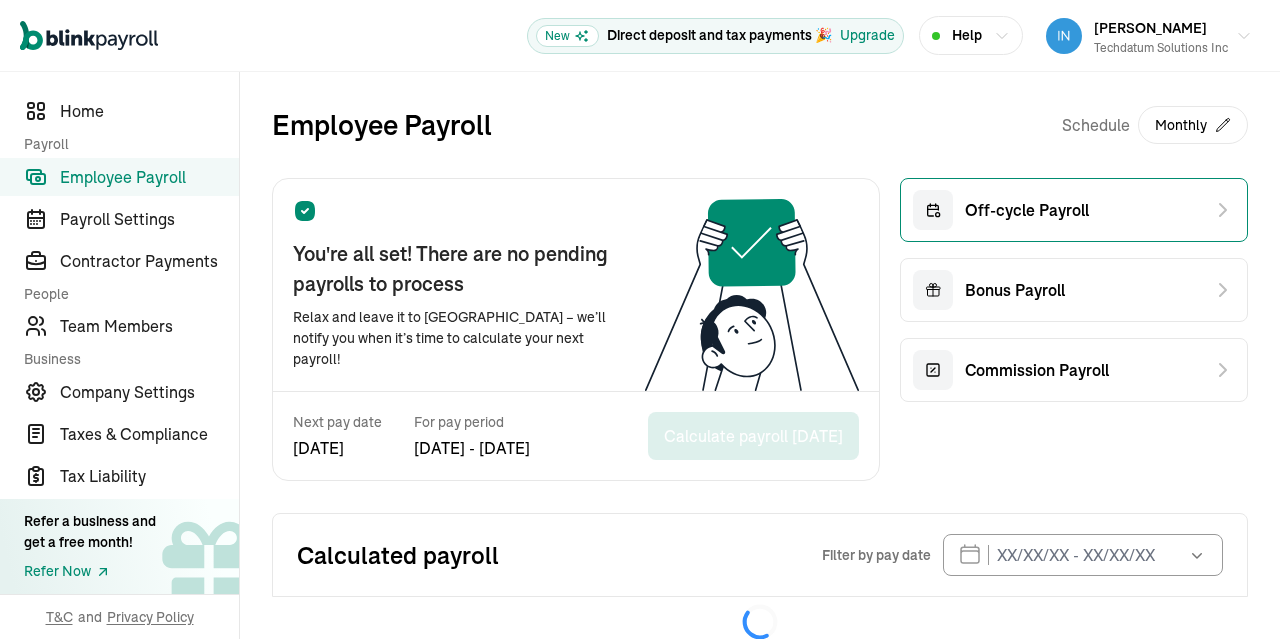 click 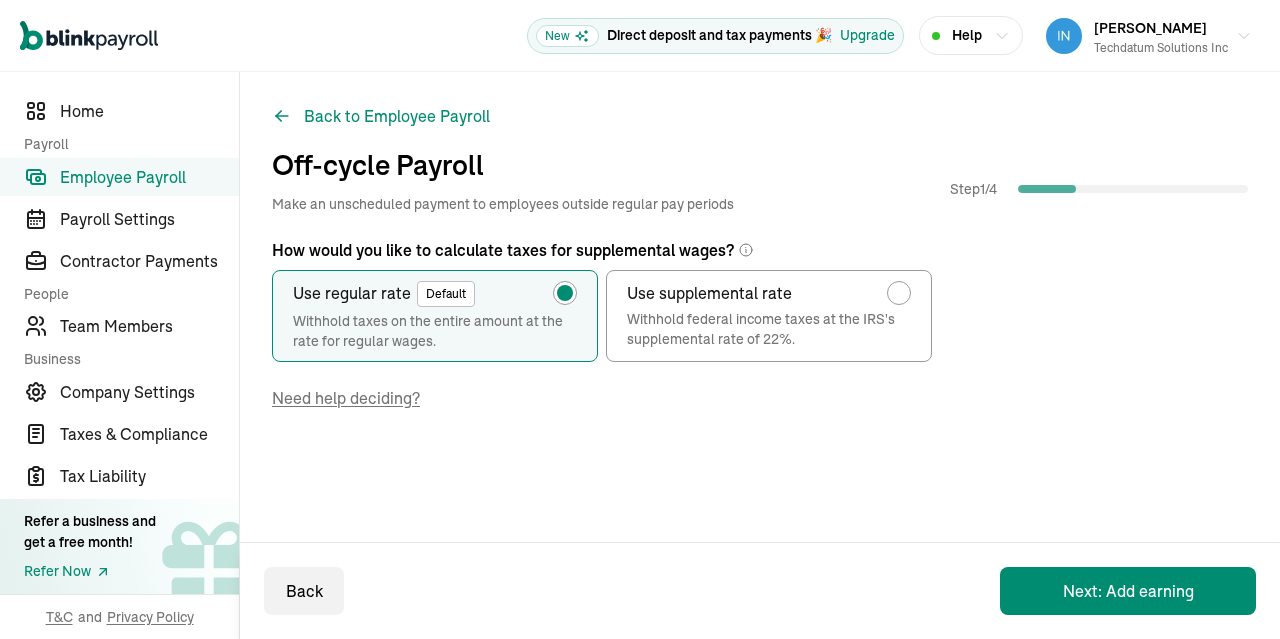 click on "How would you like to calculate taxes for supplemental wages?   Use regular rate Default Withhold taxes on the entire amount at the rate for regular wages. Use supplemental rate Withhold federal income taxes at the IRS's supplemental rate of 22%. Need help deciding? Back Next: Add earning" at bounding box center [760, 380] 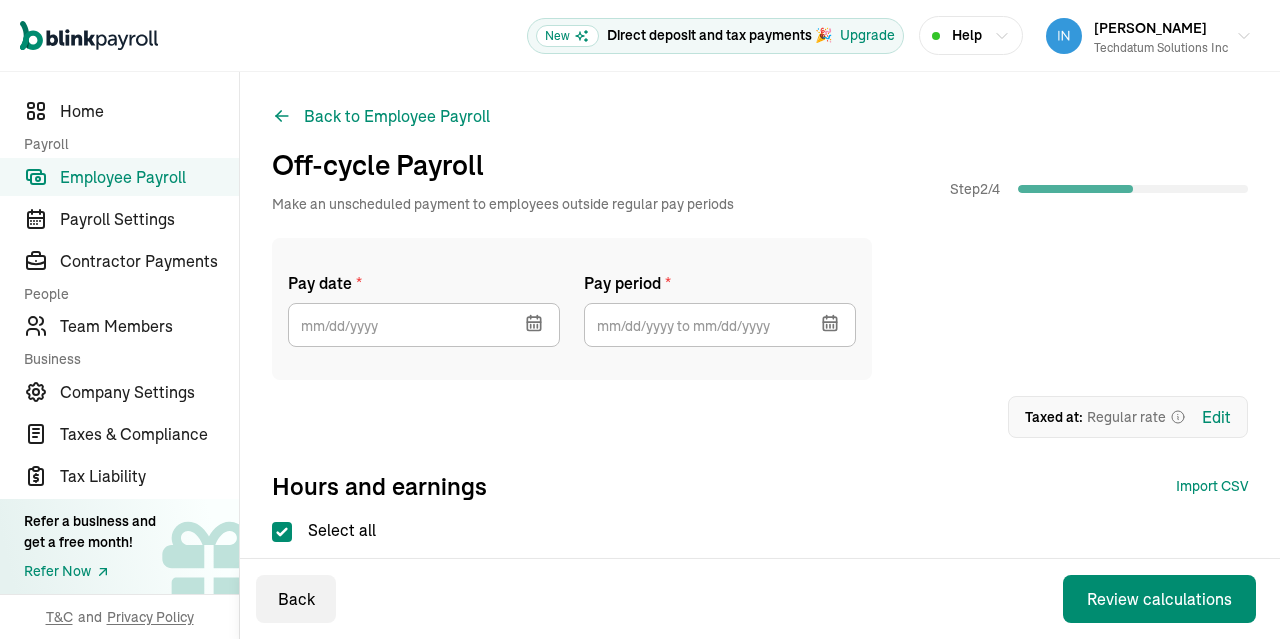 click at bounding box center (532, 321) 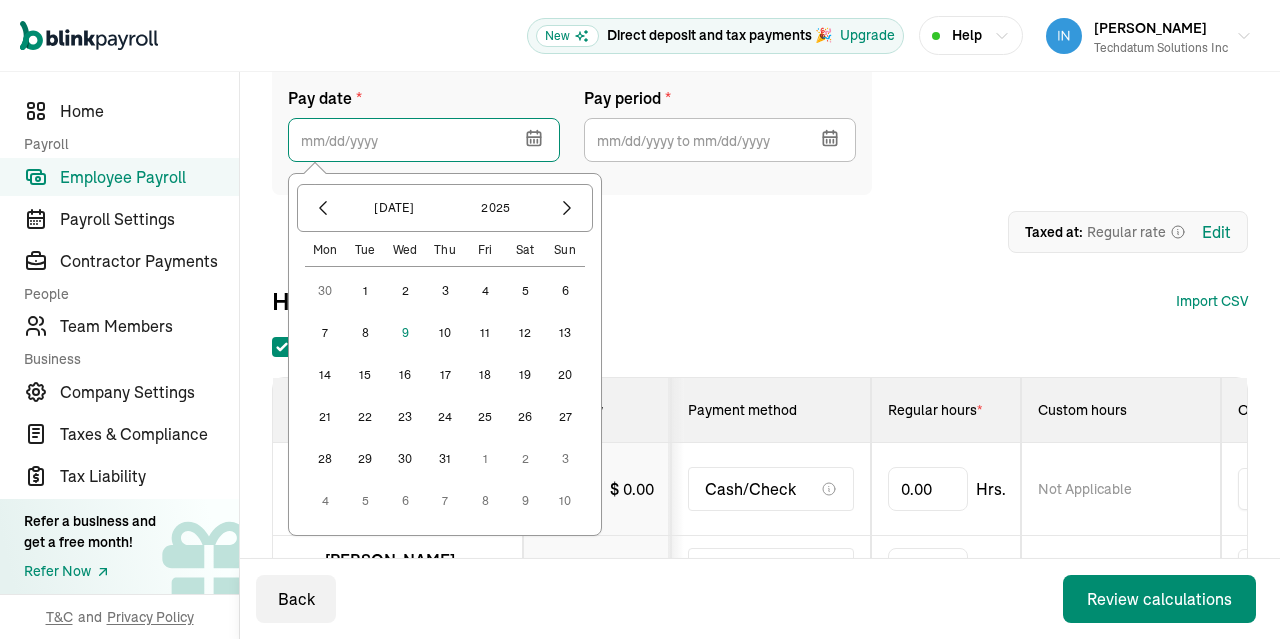 scroll, scrollTop: 203, scrollLeft: 0, axis: vertical 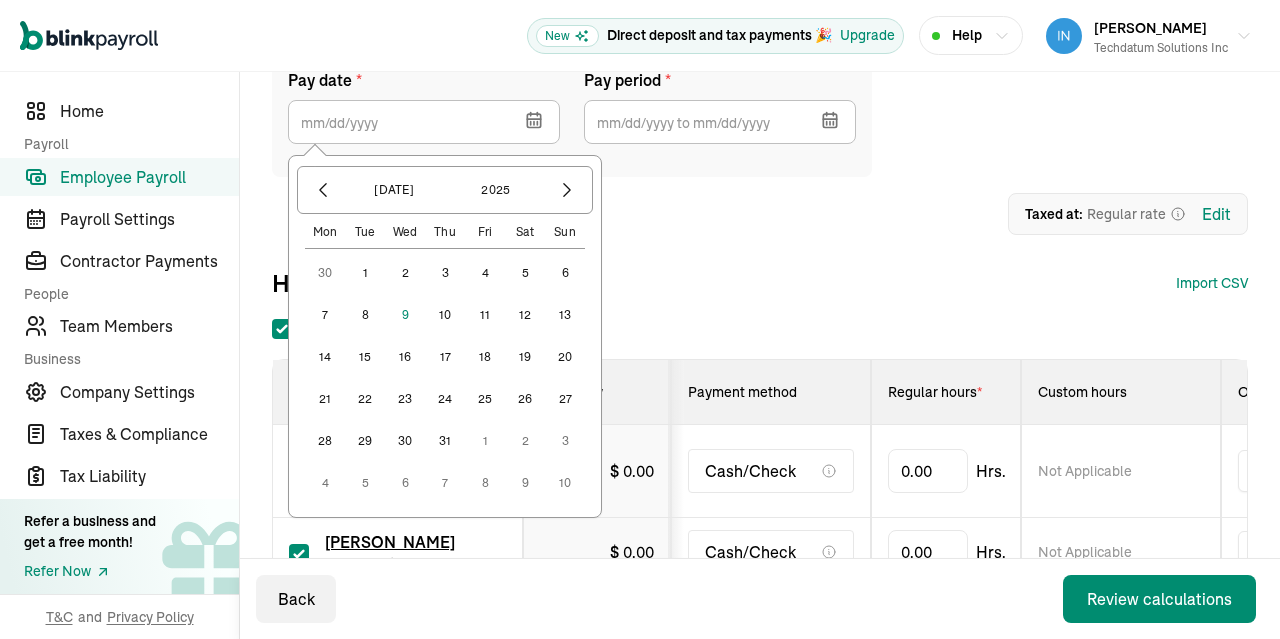 click on "31" at bounding box center [445, 441] 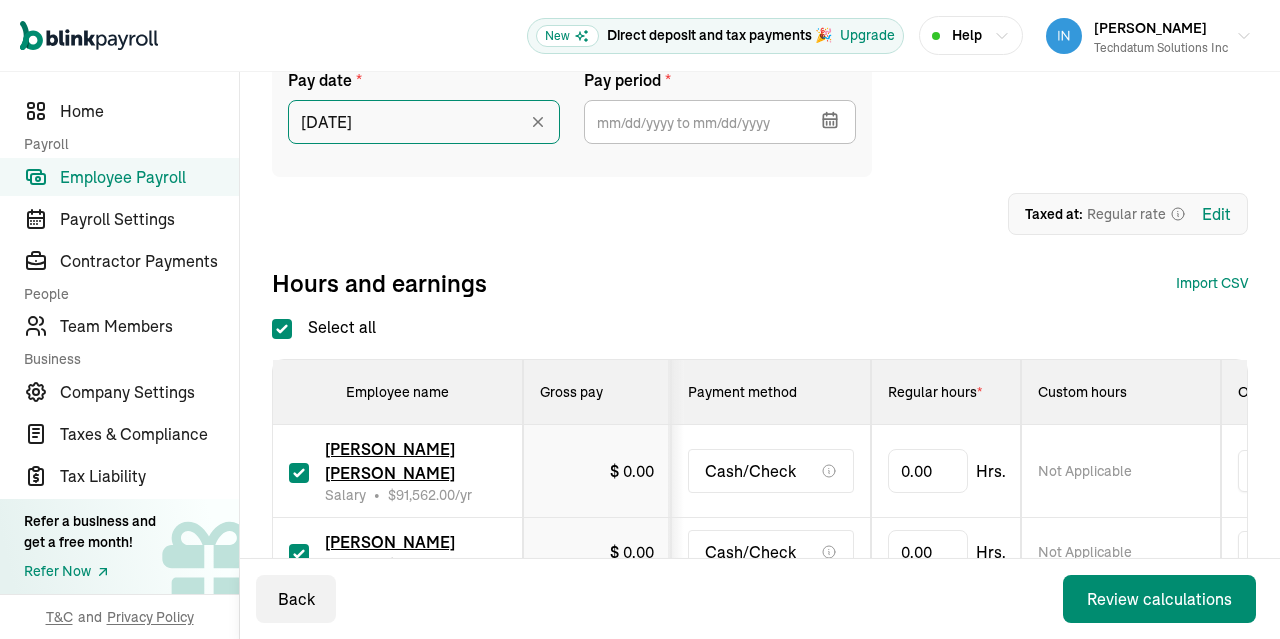 click on "[DATE]" at bounding box center (424, 122) 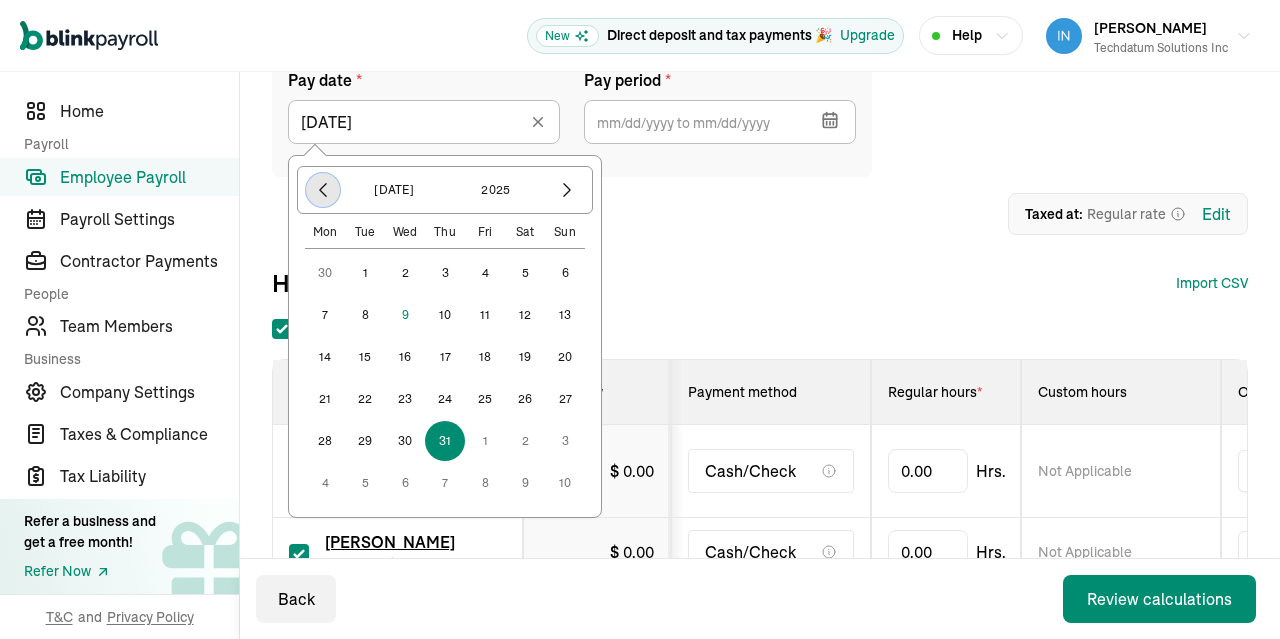 click 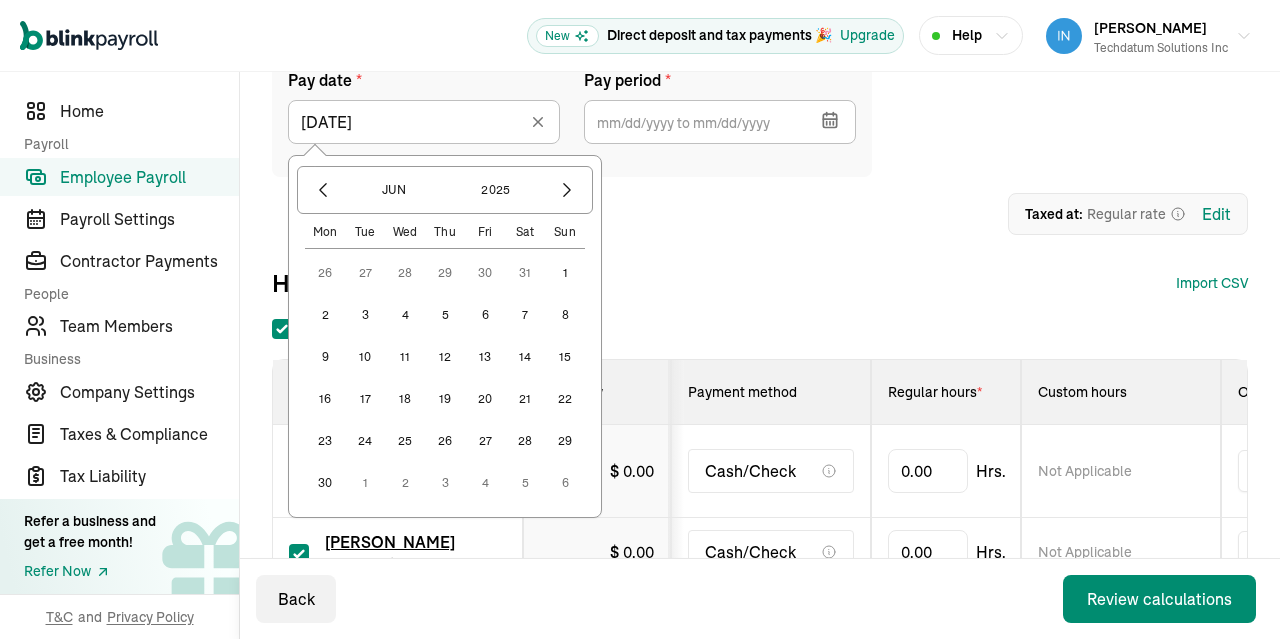 click on "30" at bounding box center [325, 483] 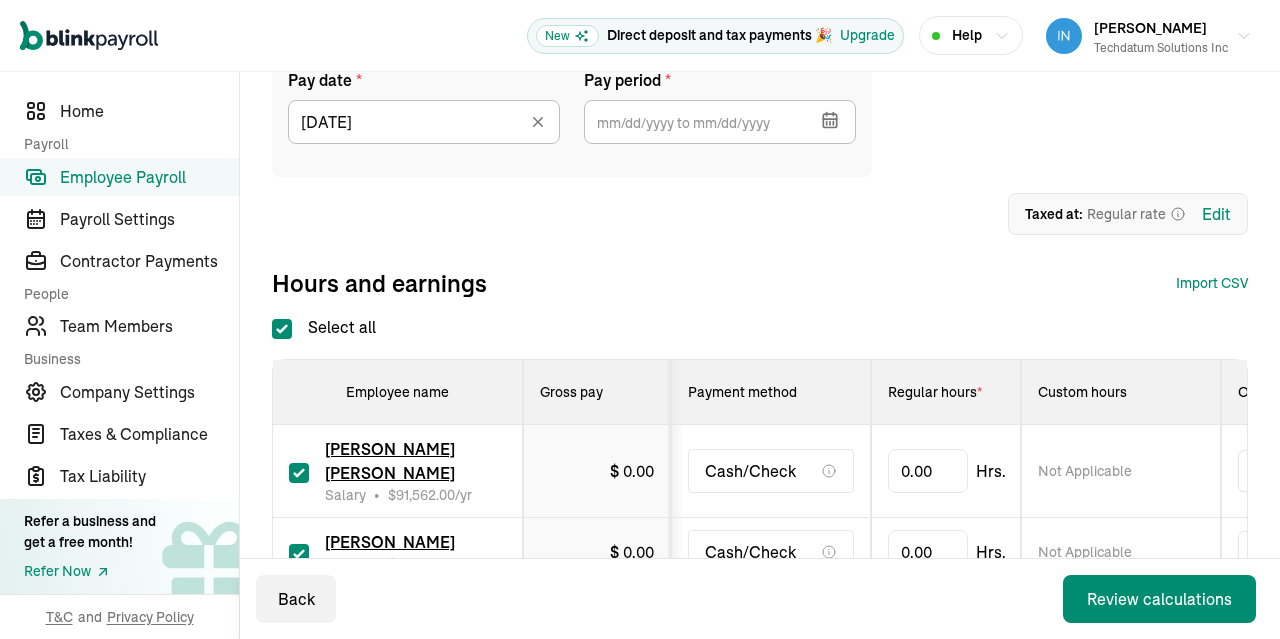 click 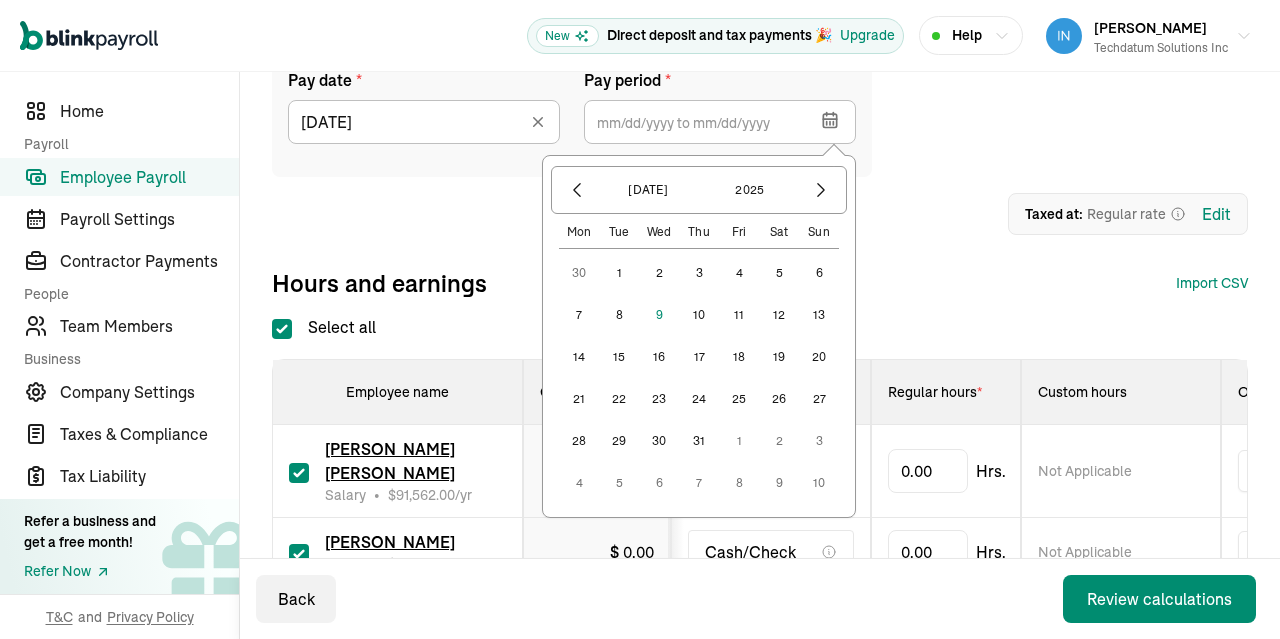 click on "17" at bounding box center (699, 357) 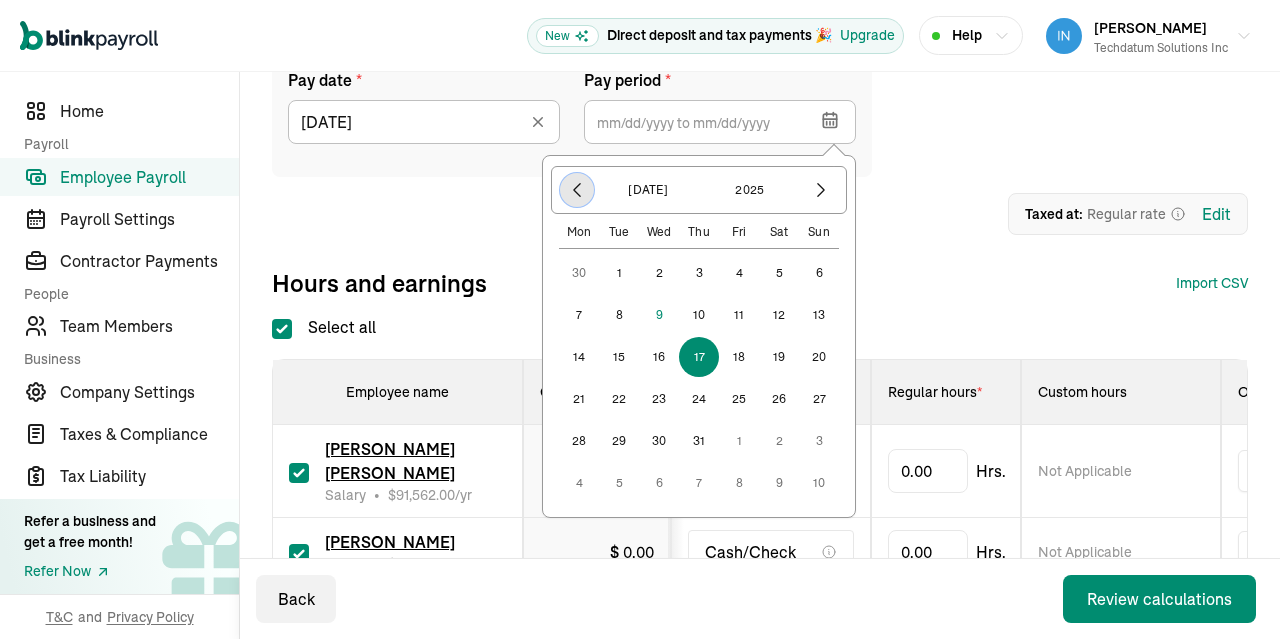 click 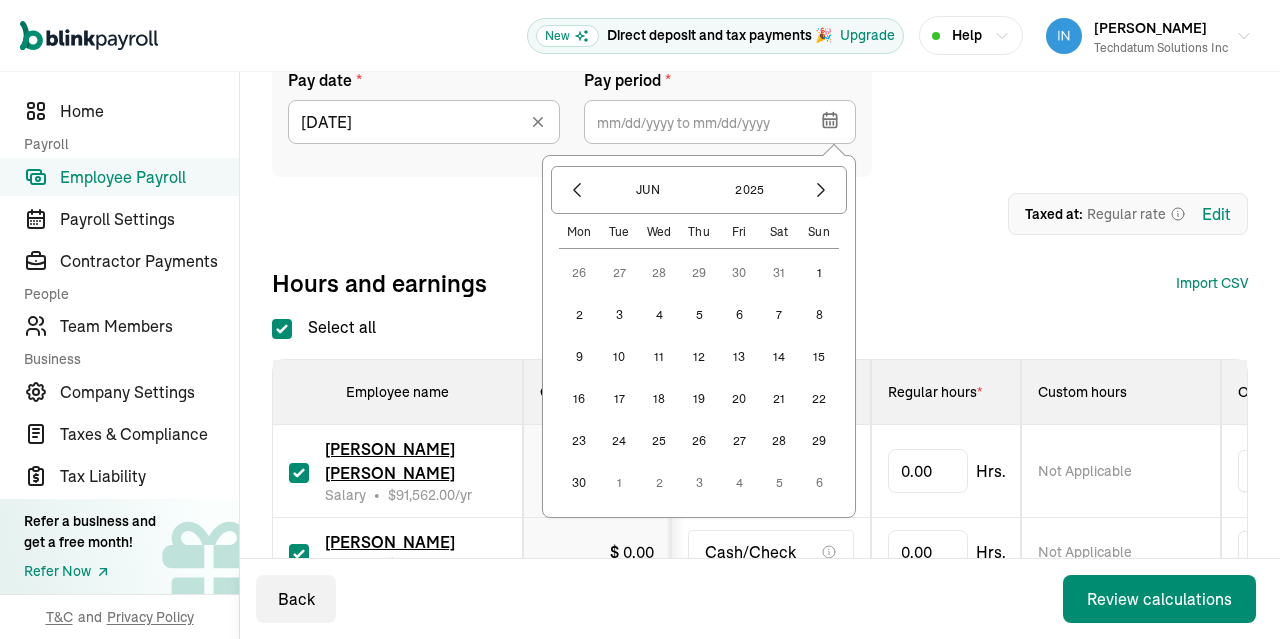 click on "17" at bounding box center [619, 399] 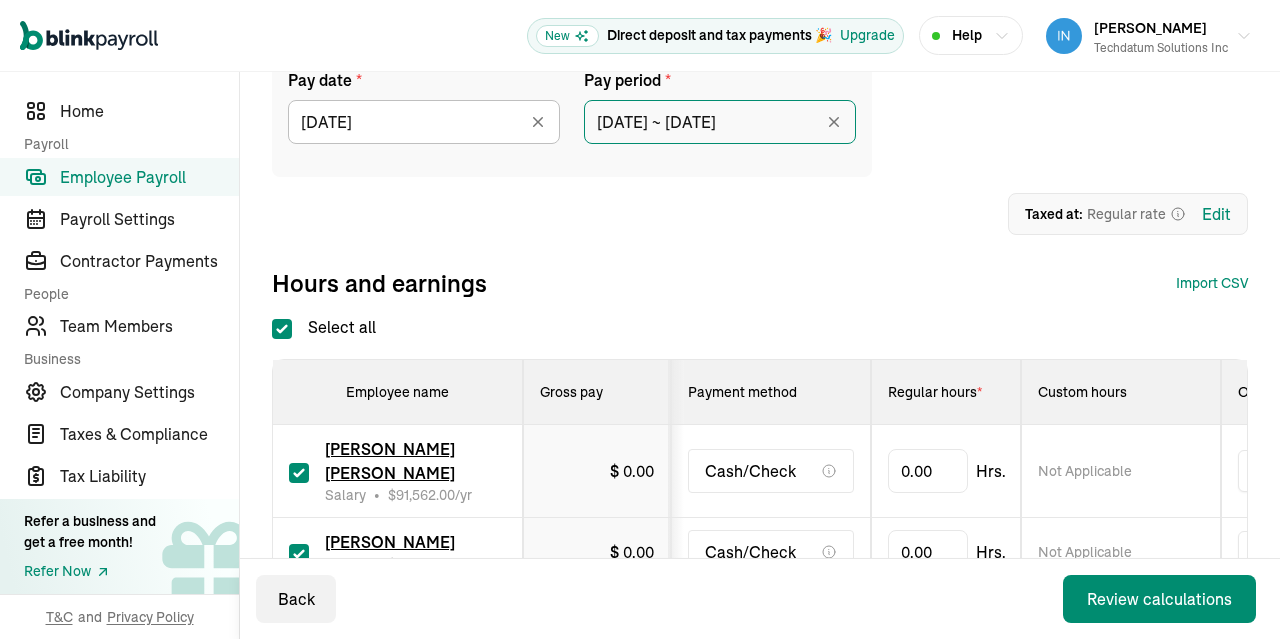 click on "[DATE] ~ [DATE]" at bounding box center [720, 122] 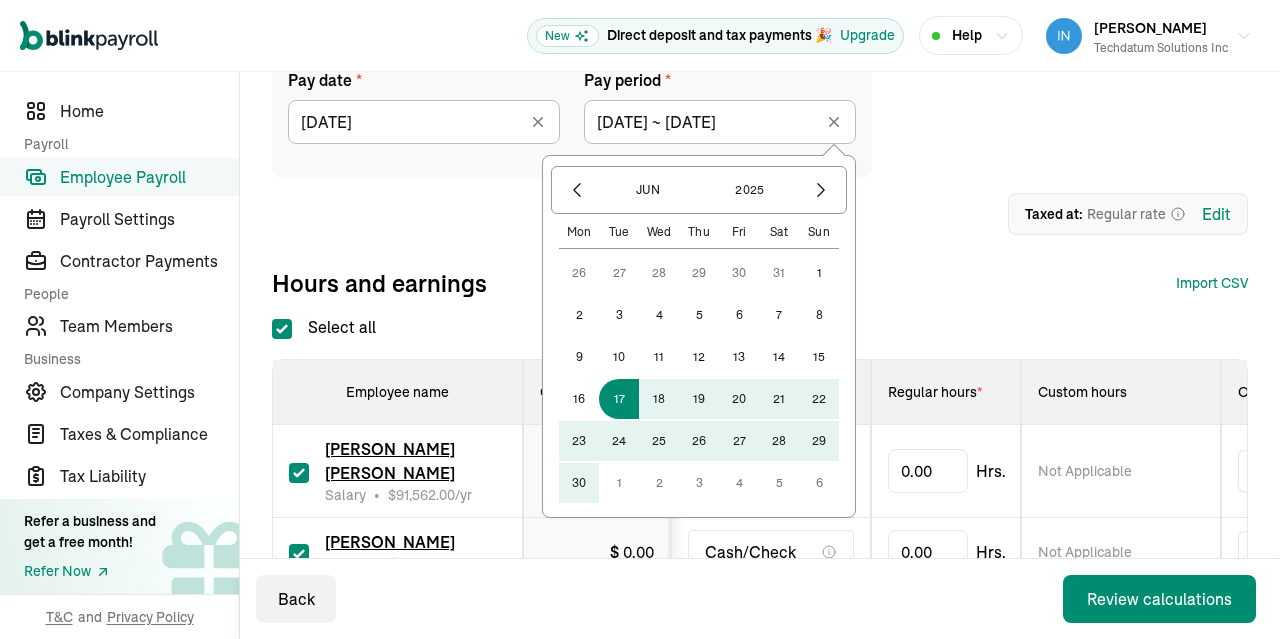 click on "30" at bounding box center (579, 483) 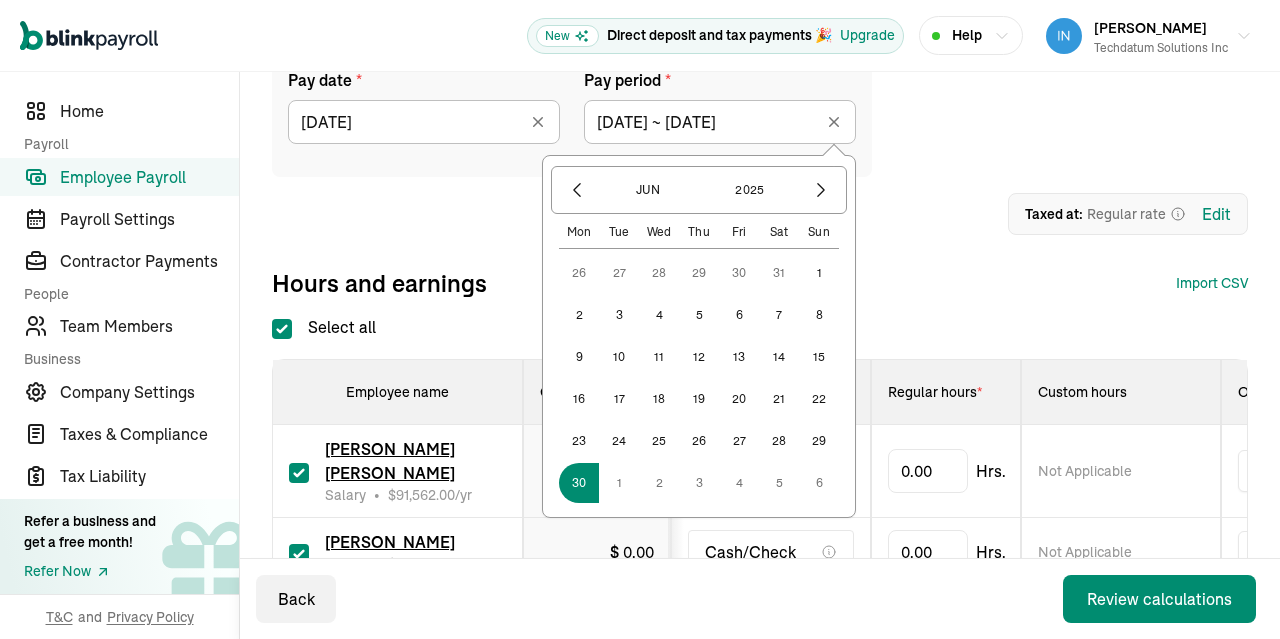 click on "17" at bounding box center [619, 399] 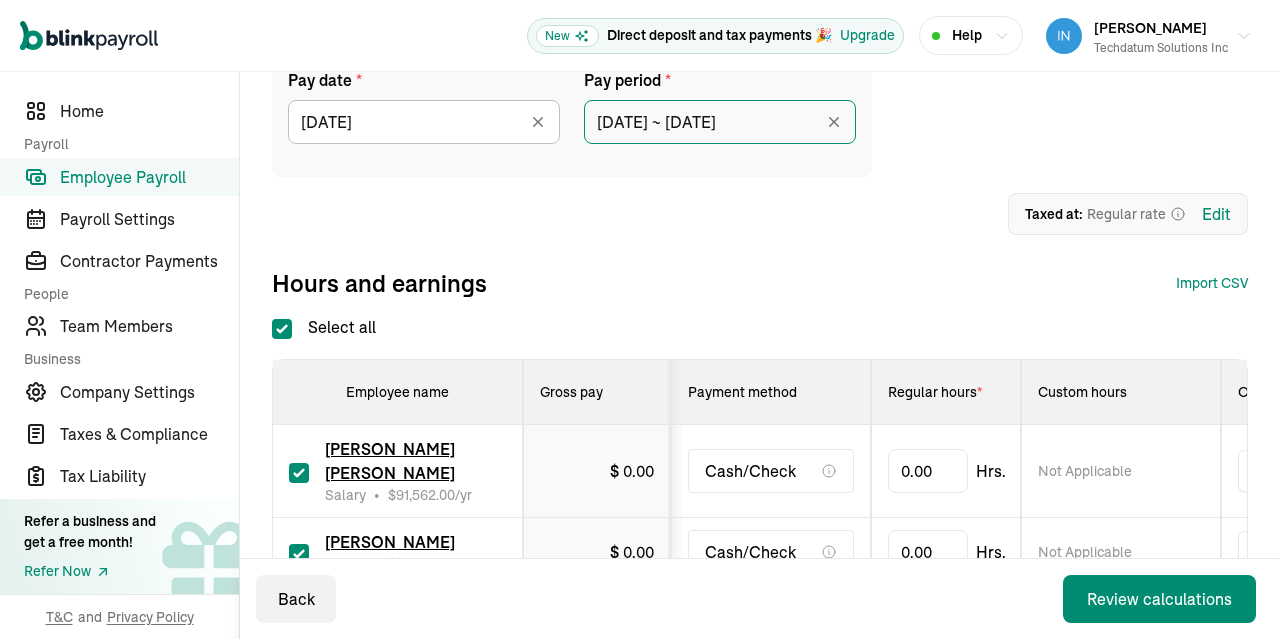 click on "[DATE] ~ [DATE]" at bounding box center (720, 122) 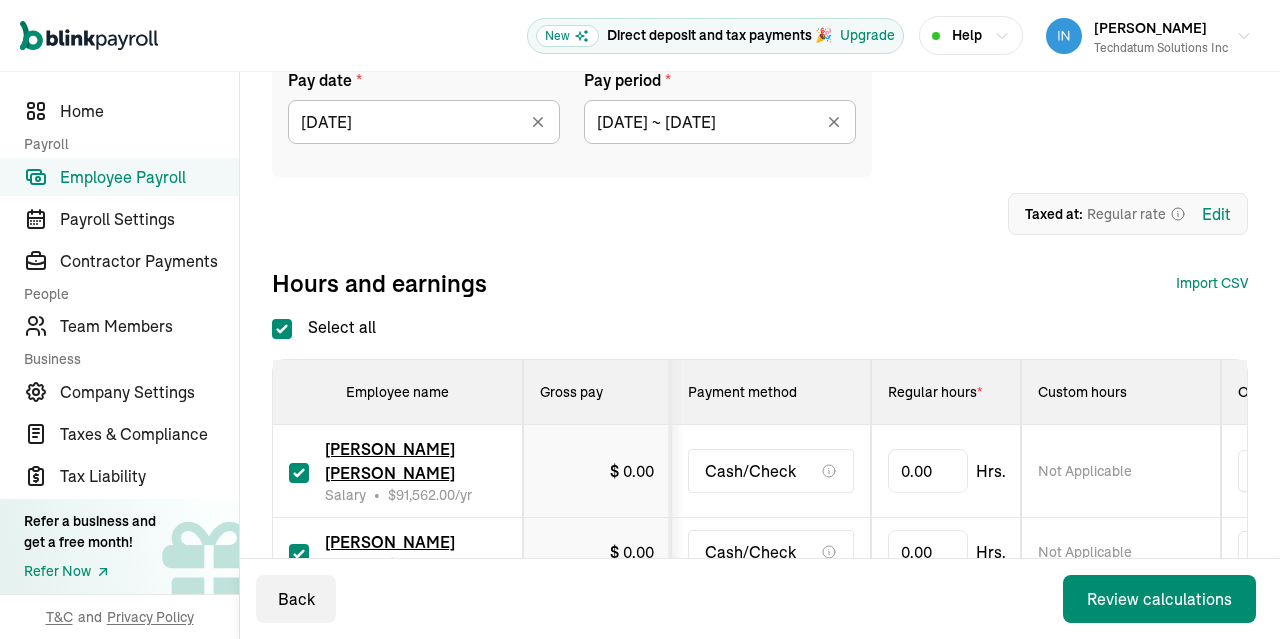 click on "1 Upload 2 Map Columns 3 Map Employees Drop your file here  or Browse files Expected Column Required Employee Name Regular Hours Overtime Hours Double Overtime Hours Severance Commission Bonus Paycheck Tips One-Time-deductions Reimbursement Download Template Taxed at: regular   rate Edit" at bounding box center [760, 214] 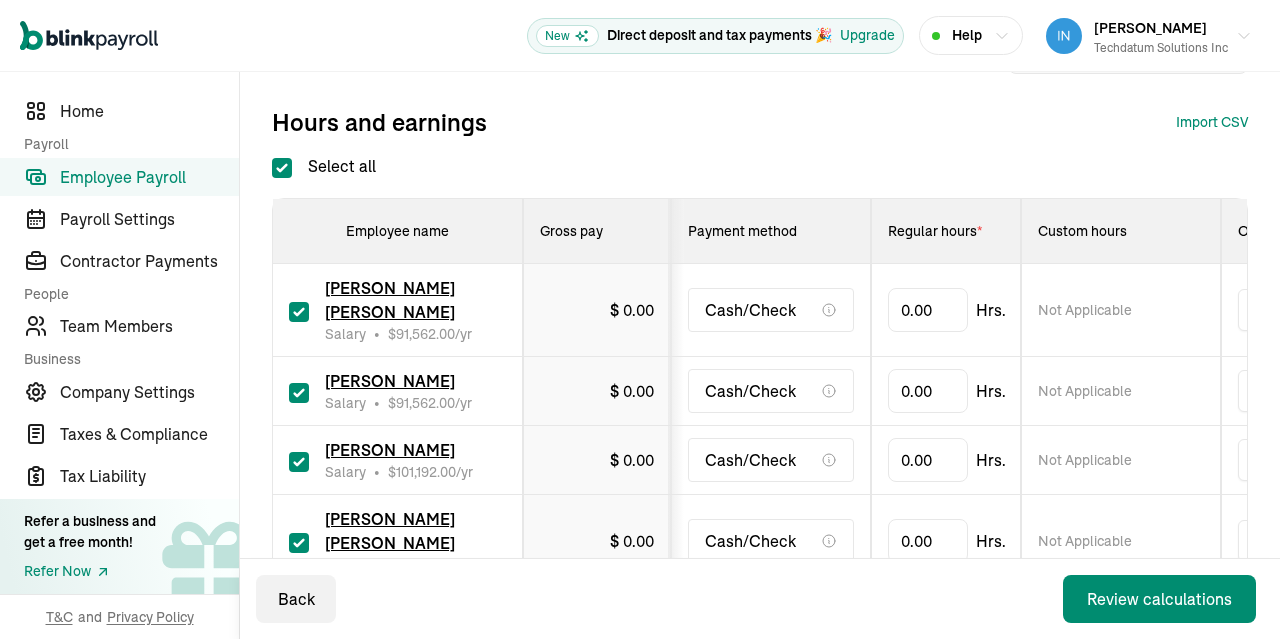 scroll, scrollTop: 372, scrollLeft: 0, axis: vertical 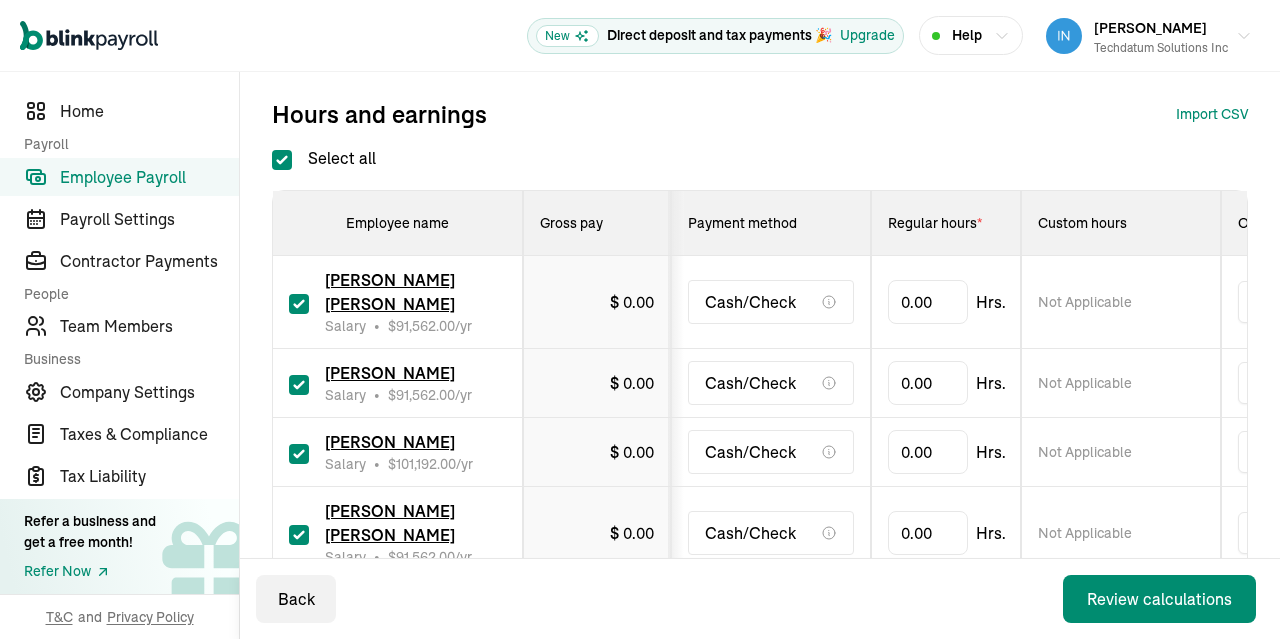 click on "Select all" at bounding box center [282, 160] 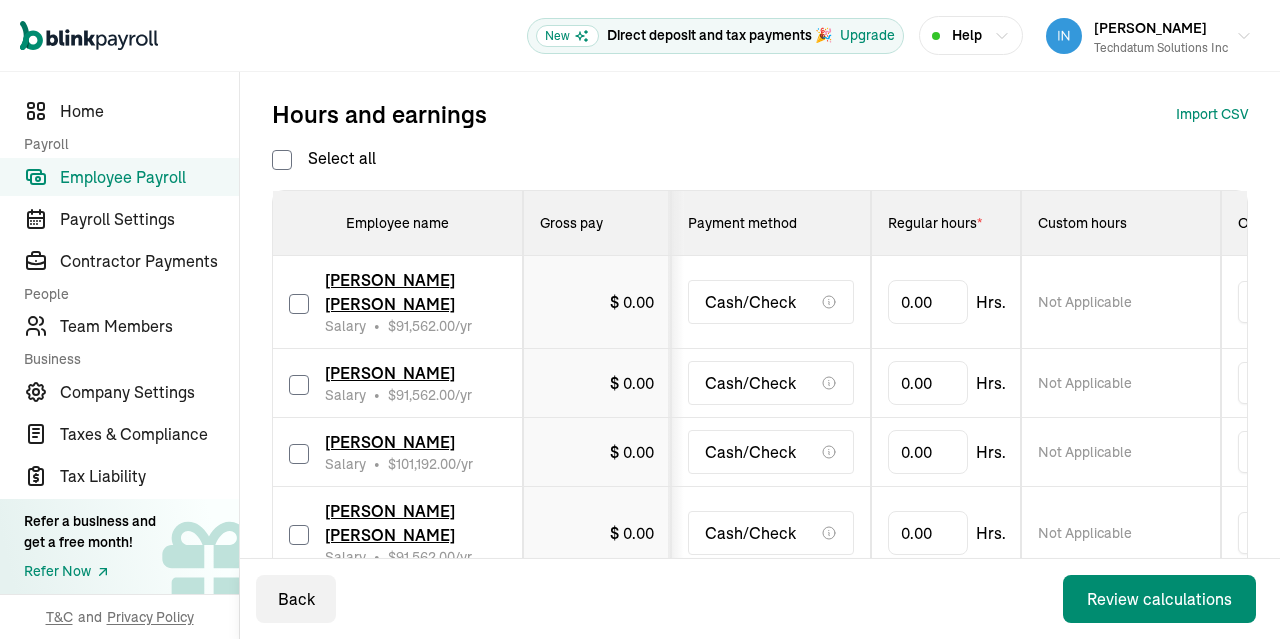 checkbox on "false" 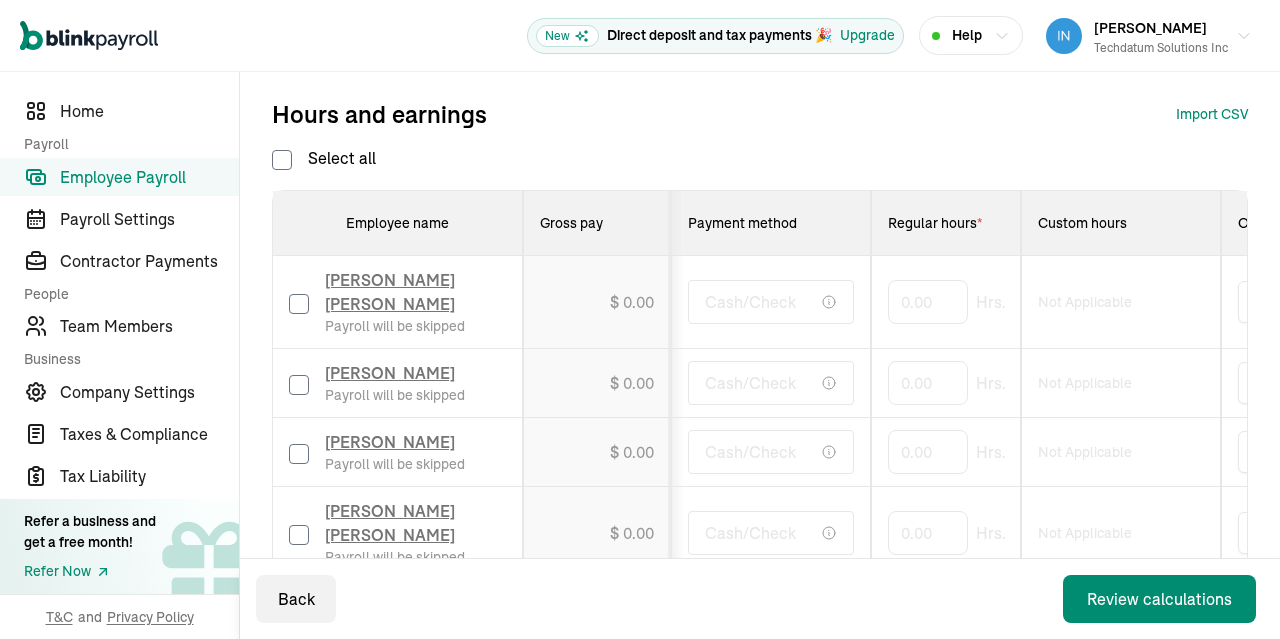 click at bounding box center [299, 454] 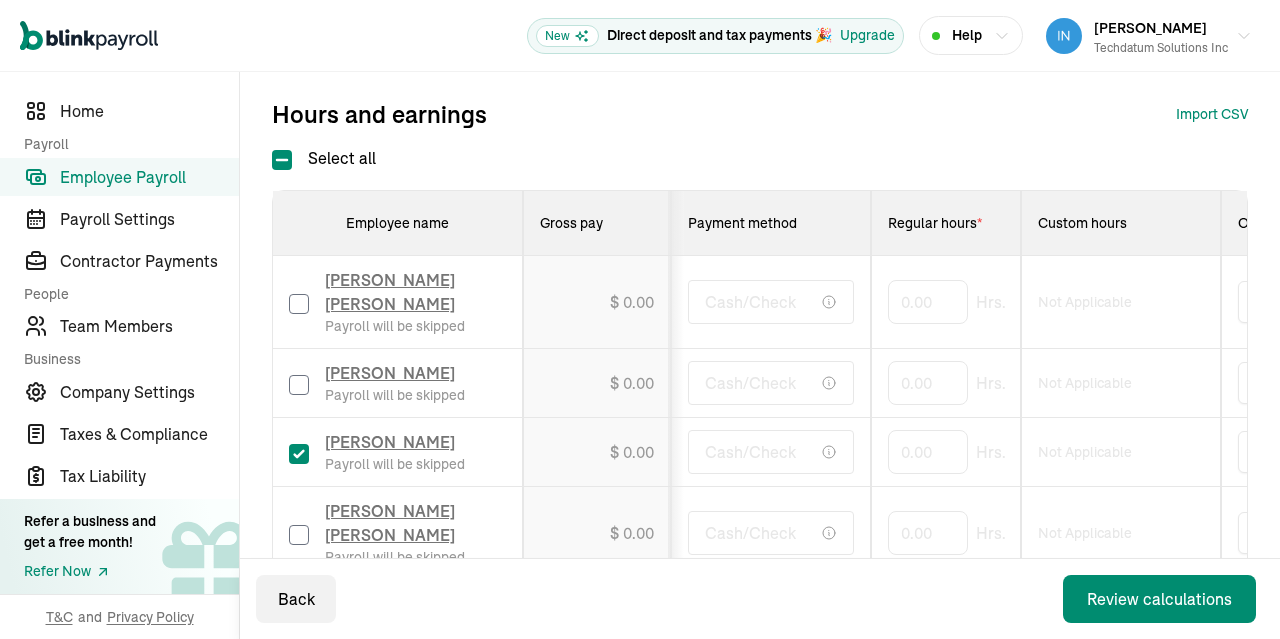 checkbox on "true" 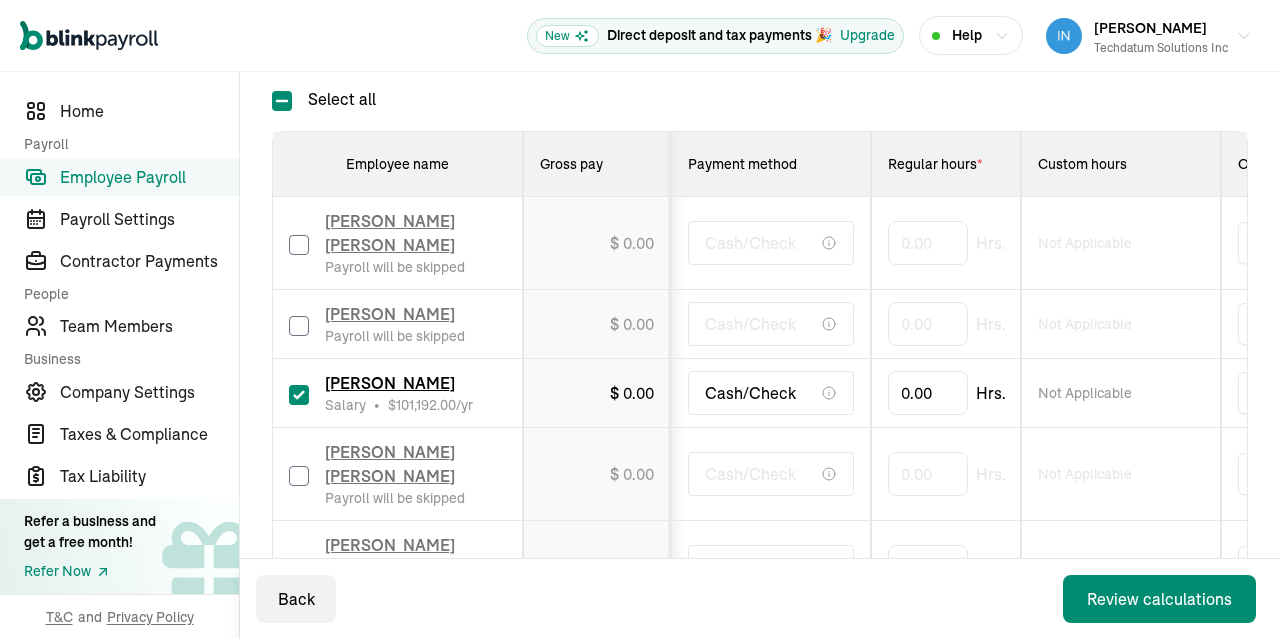 scroll, scrollTop: 468, scrollLeft: 0, axis: vertical 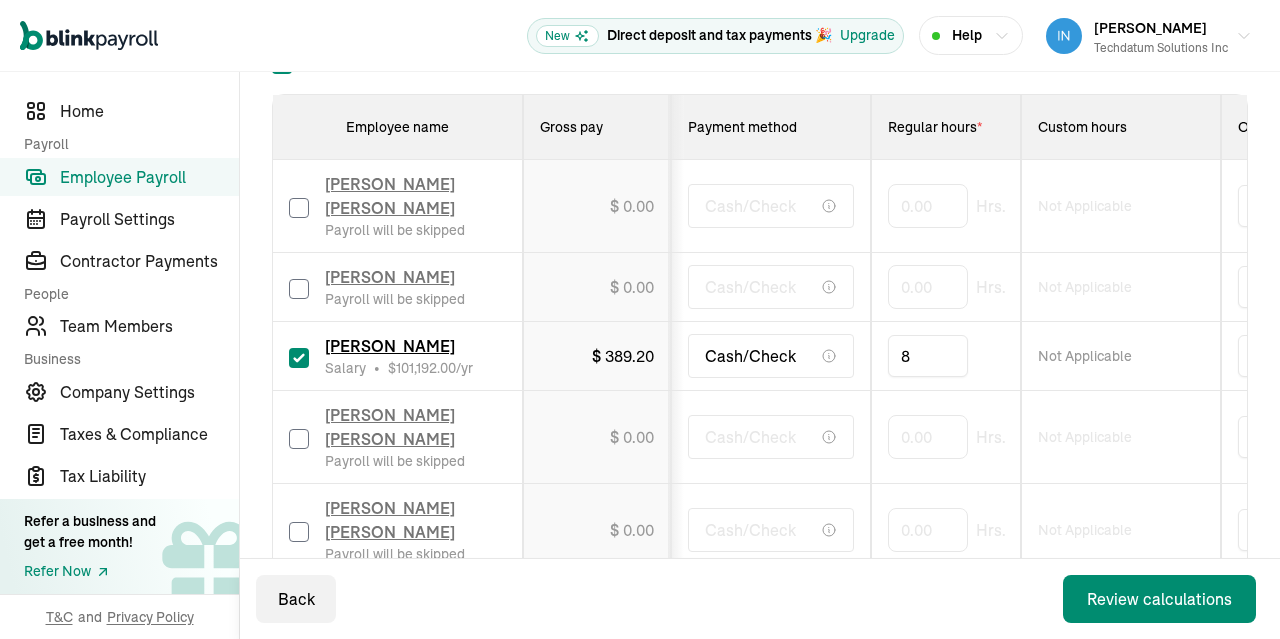 type on "88" 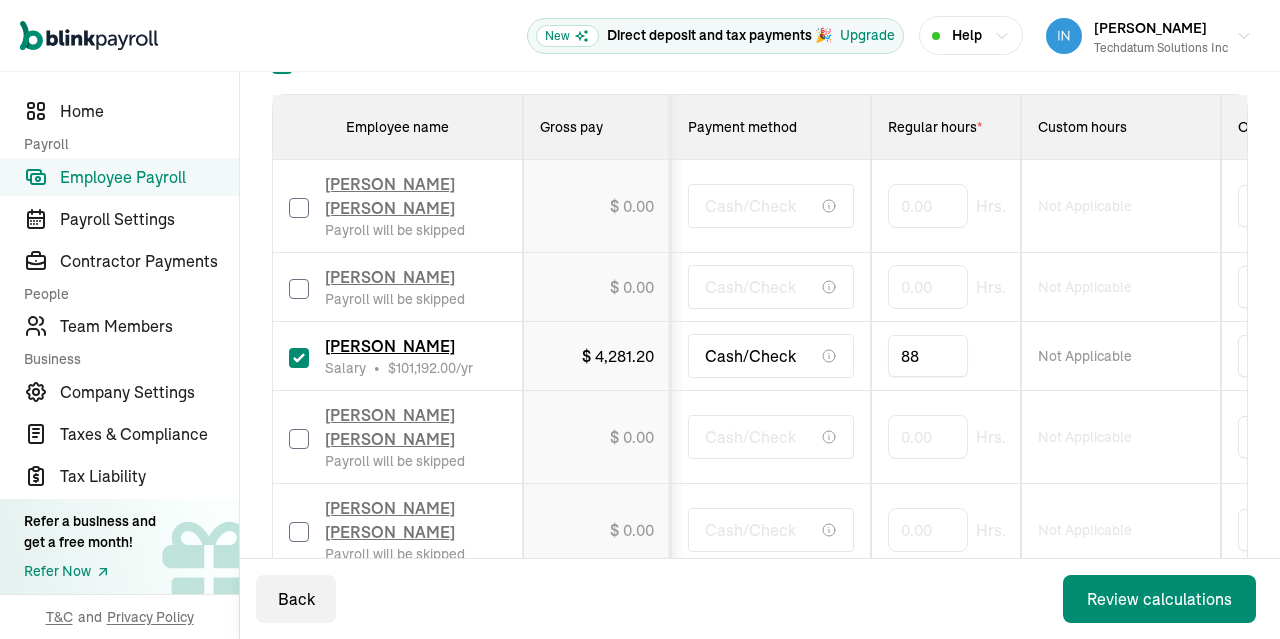 click on "Review calculations" at bounding box center (1159, 599) 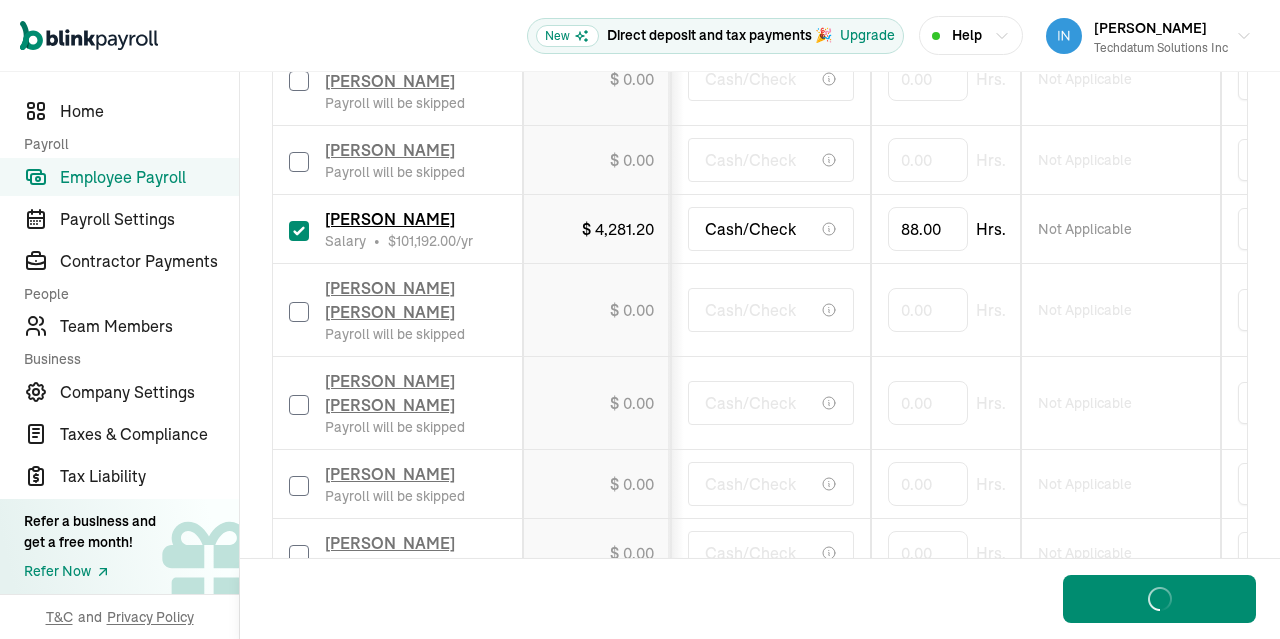scroll, scrollTop: 0, scrollLeft: 0, axis: both 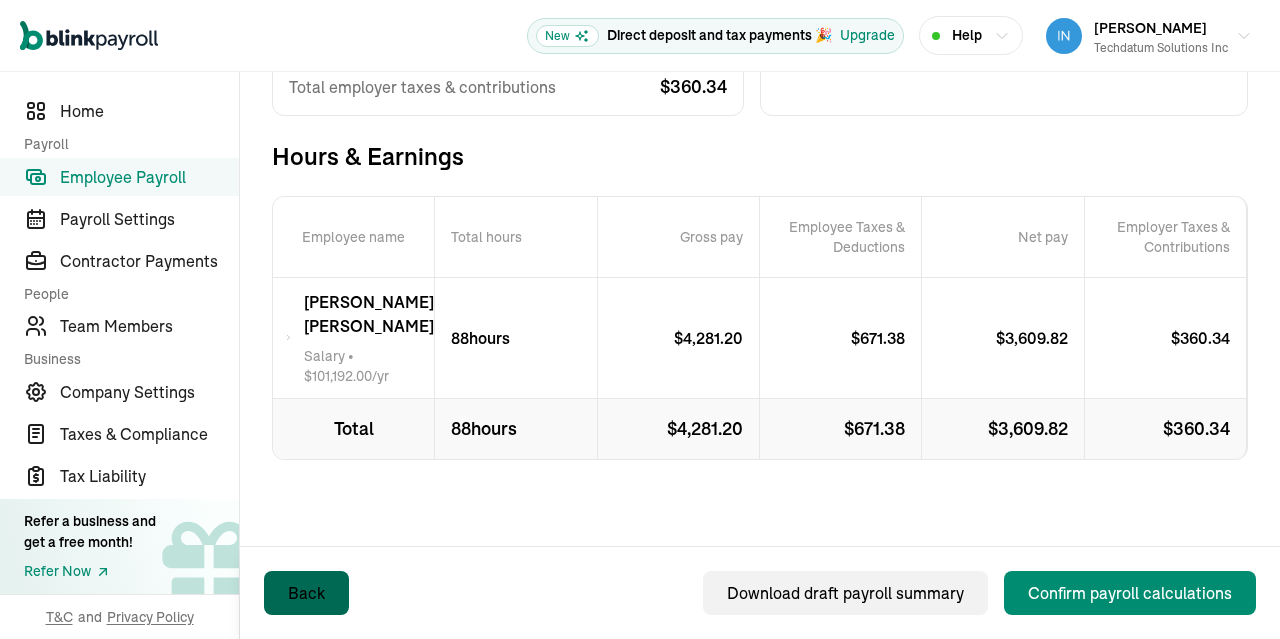 click on "Back" at bounding box center (306, 593) 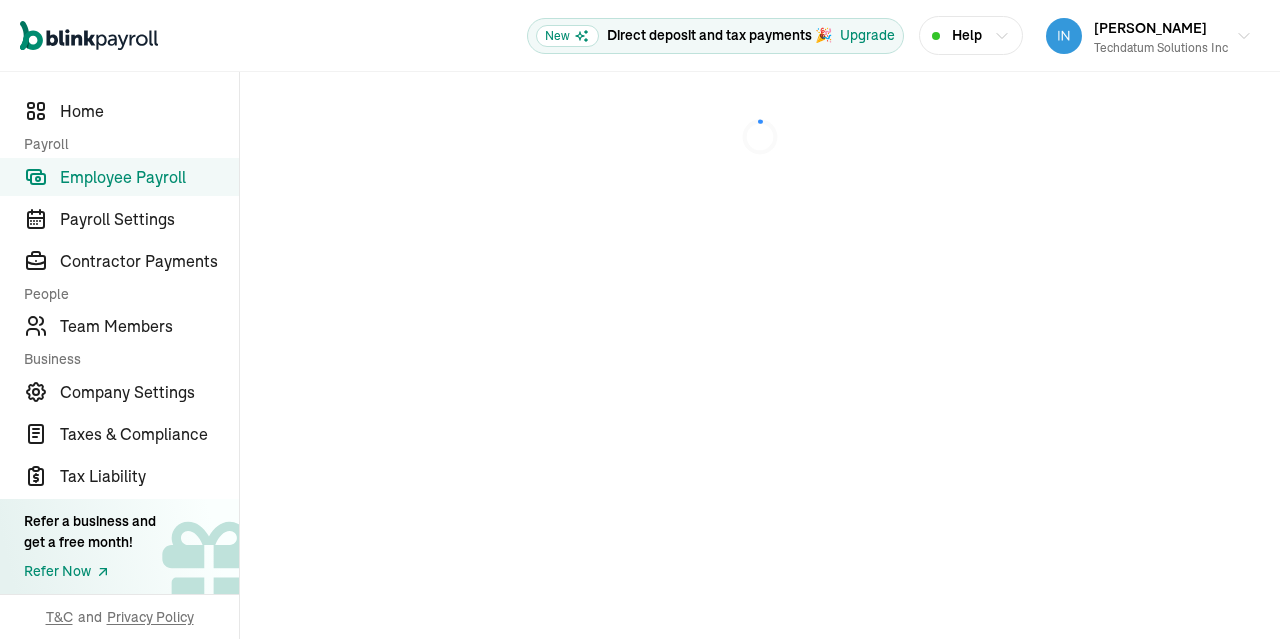 scroll, scrollTop: 0, scrollLeft: 0, axis: both 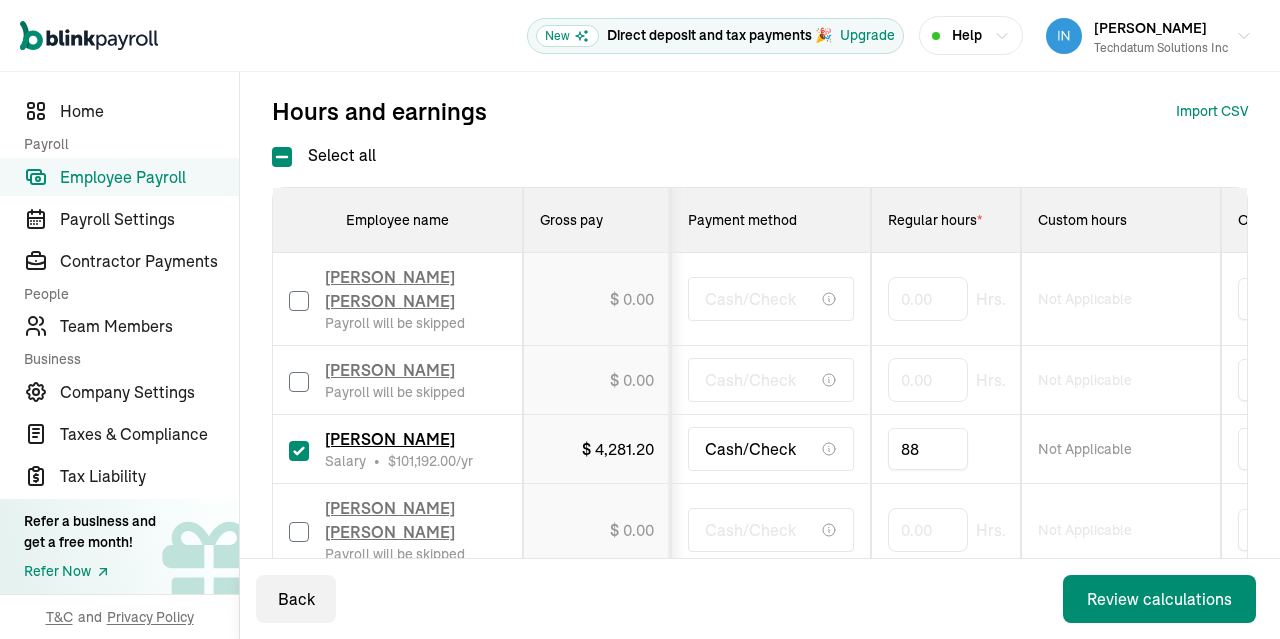 drag, startPoint x: 950, startPoint y: 466, endPoint x: 779, endPoint y: 480, distance: 171.57214 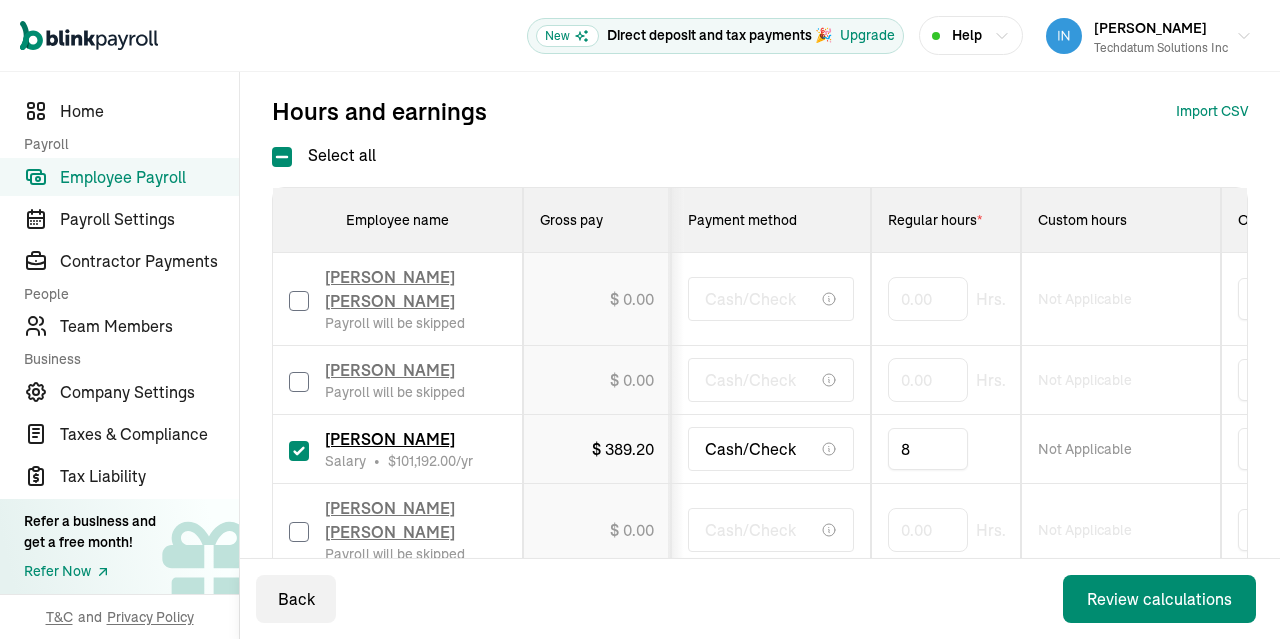 type on "80" 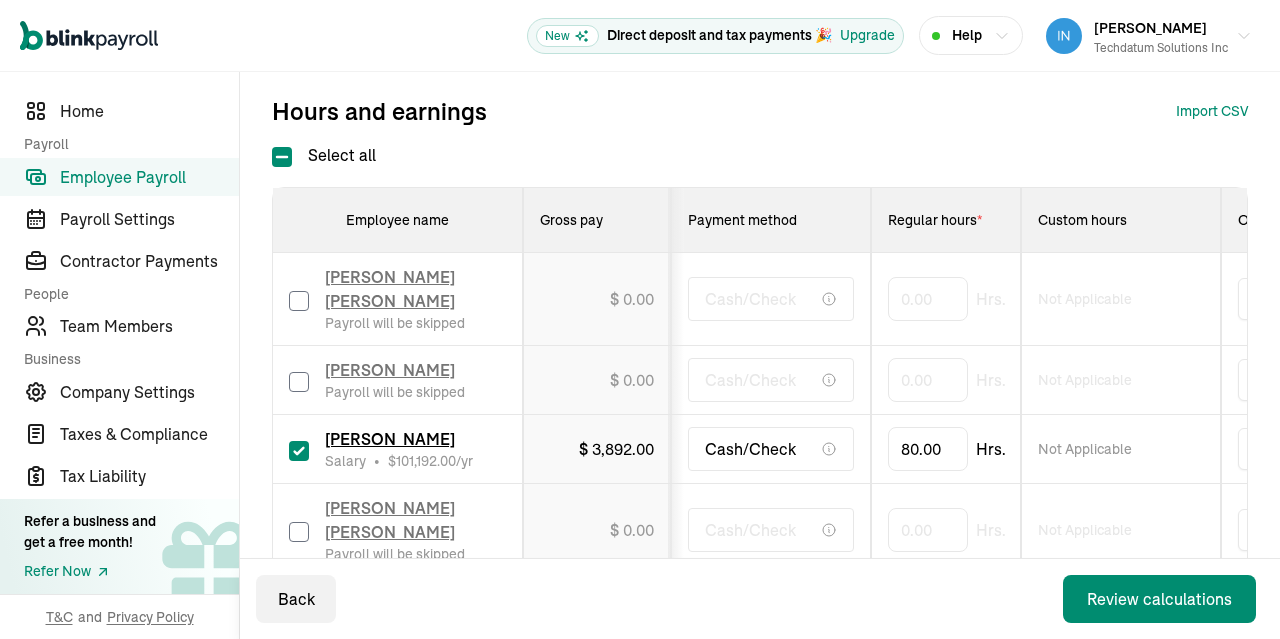 click on "Select all Employee name Gross pay Payment method Regular hours  * Custom hours Overtime hours Double Overtime Commission Bonus  Paycheck Tips Reimbursement (Non-taxable) One-time Deduction (Post tax) [PERSON_NAME] [PERSON_NAME] Payroll will be skipped $   0.00 Cash/Check 0.00 Hrs. Not Applicable 0 Hrs. 0 Hrs. $ 0 $ 0 $ 0 Add  Add  [PERSON_NAME] Payroll will be skipped $   0.00 Cash/Check 0.00 Hrs. Not Applicable 0 Hrs. 0 Hrs. $ 0 $ 0 $ 0 Add  Add  Kusuma [PERSON_NAME] Salary • $ 101,192.00 /yr $   3,892.00 Cash/Check 80.00 Hrs. Not Applicable 0 Hrs. 0 Hrs. $ 0 $ 0 $ 0 Add  Add  Swarna [PERSON_NAME] Payroll will be skipped $   0.00 Cash/Check 0.00 Hrs. Not Applicable 0 Hrs. 0 Hrs. $ 0 $ 0 $ 0 Add  Add  [PERSON_NAME] [PERSON_NAME] Payroll will be skipped $   0.00 Cash/Check 0.00 Hrs. Not Applicable 0 Hrs. 0 Hrs. $ 0 $ 0 $ 0 Add  Add  [PERSON_NAME] Payroll will be skipped $   0.00 Cash/Check 0.00 Hrs. Not Applicable 0 Hrs. 0 Hrs. $ 0 $ 0 $ 0 Add  Add  [PERSON_NAME] Payroll will be skipped $   0.00 0" at bounding box center (760, 850) 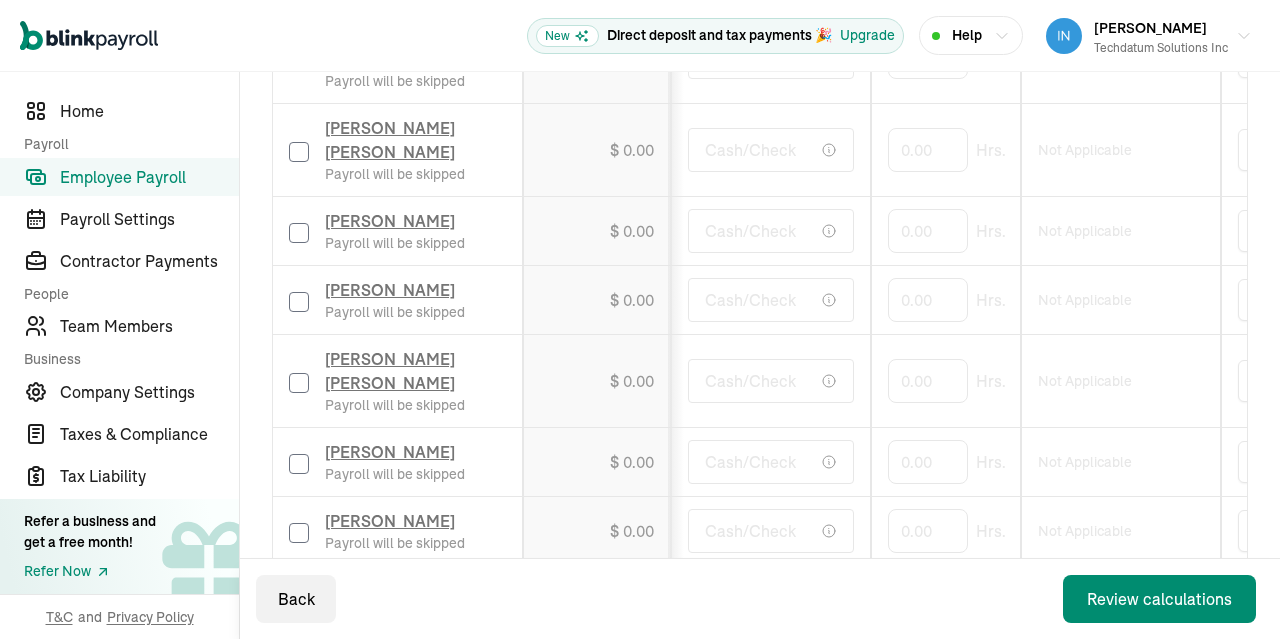 scroll, scrollTop: 902, scrollLeft: 0, axis: vertical 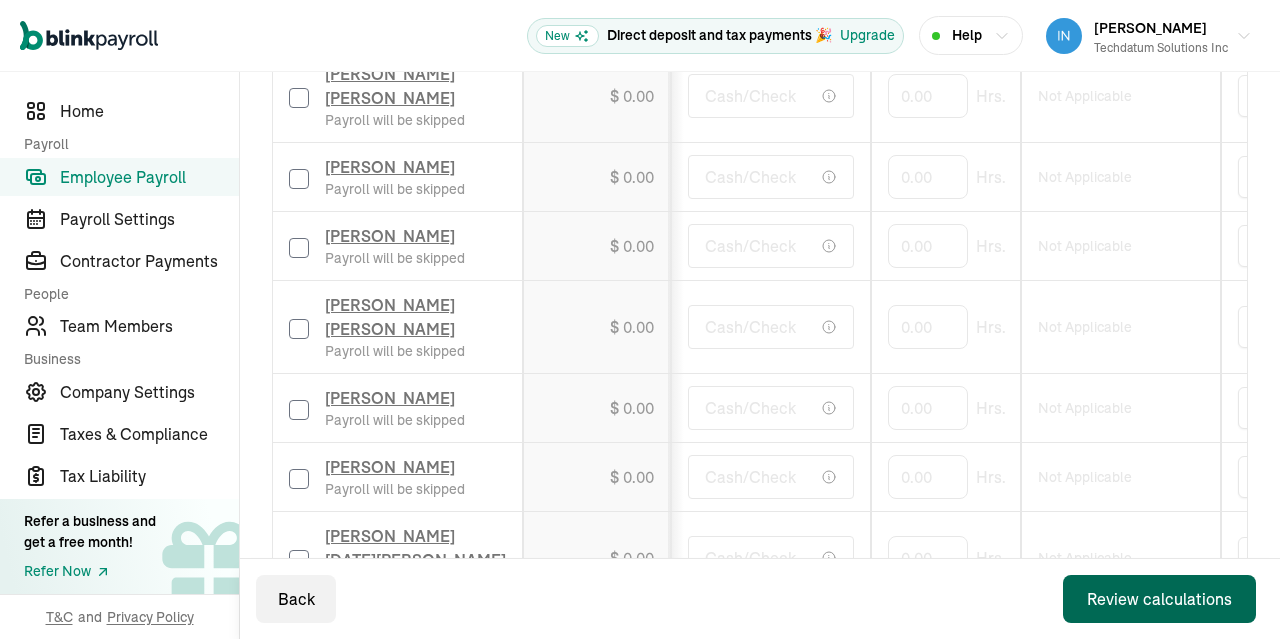 click on "Review calculations" at bounding box center [1159, 599] 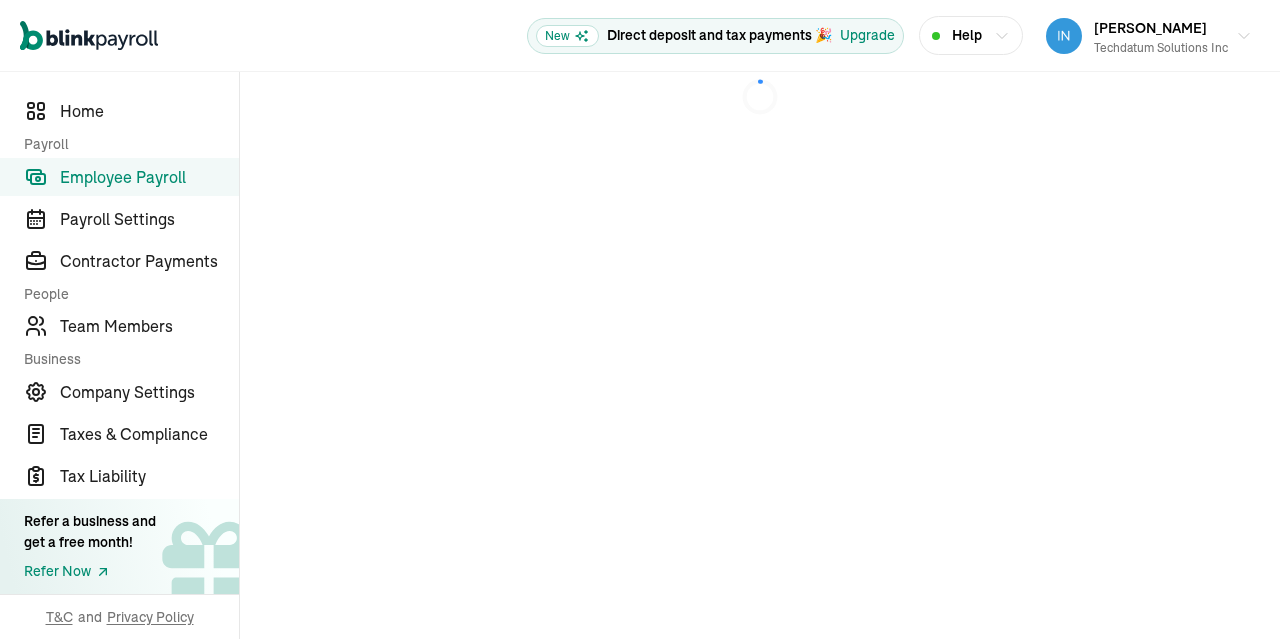 scroll, scrollTop: 0, scrollLeft: 0, axis: both 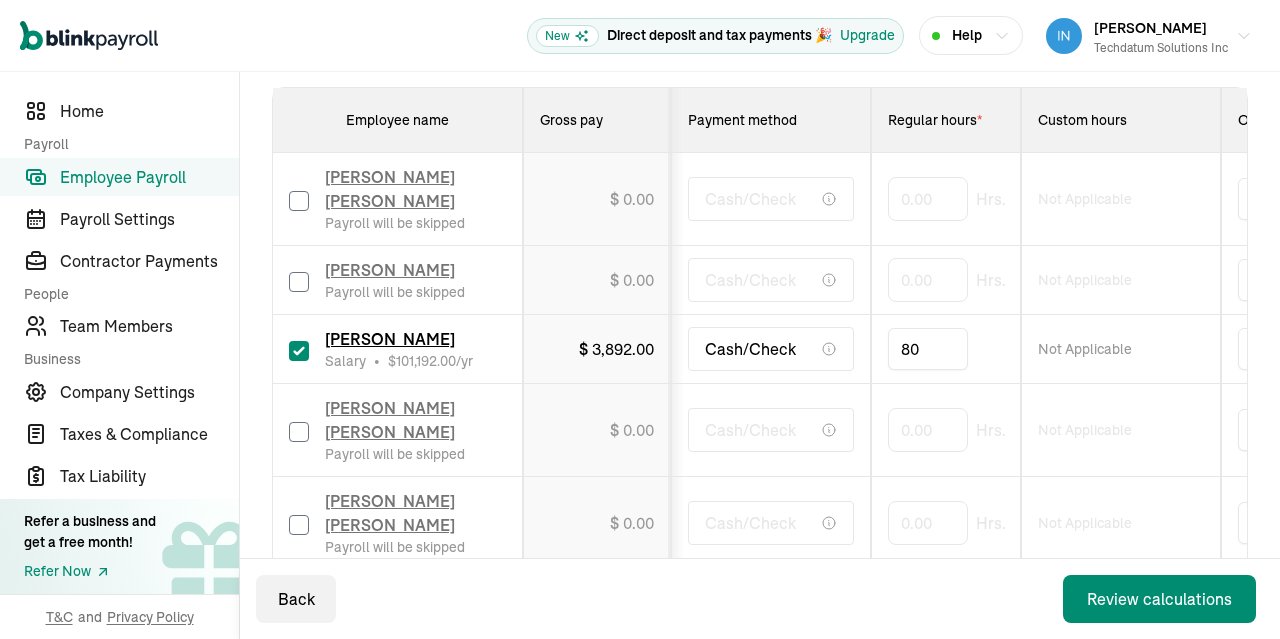 drag, startPoint x: 920, startPoint y: 358, endPoint x: 785, endPoint y: 372, distance: 135.72398 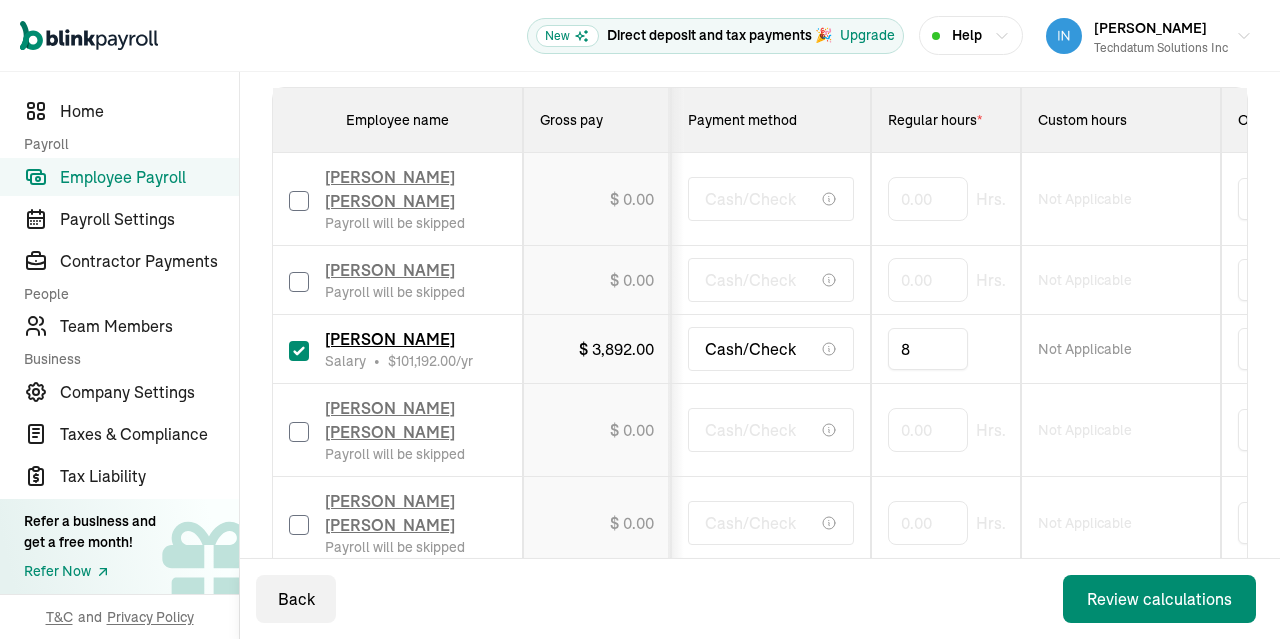 type on "88" 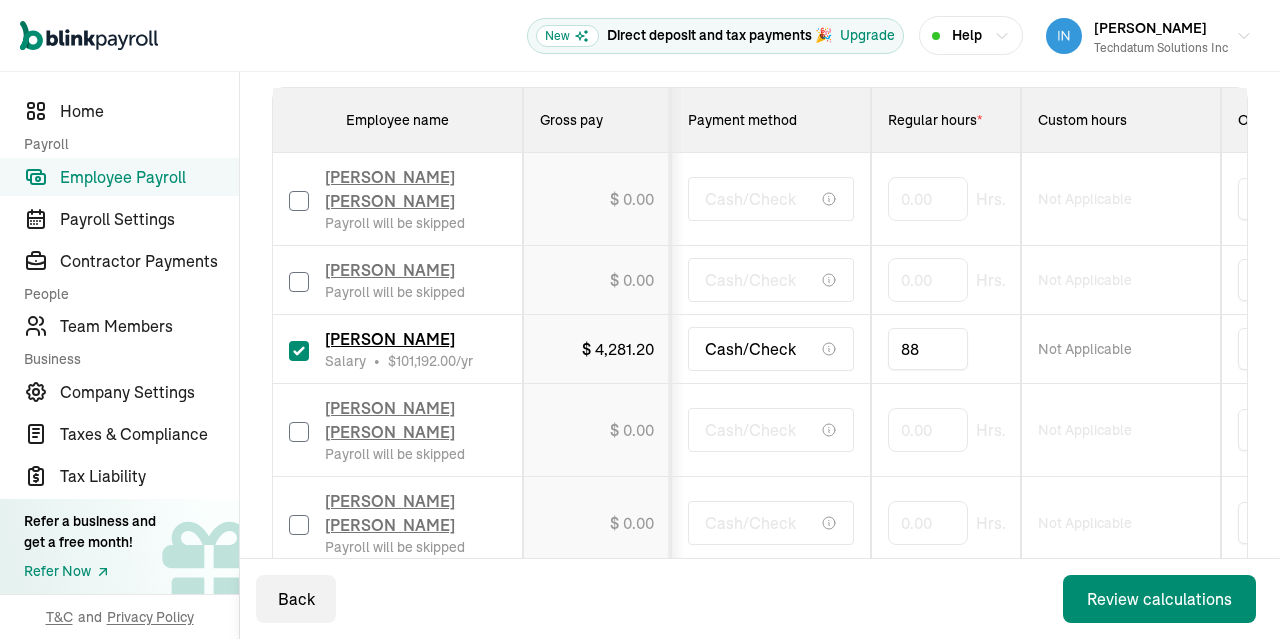 click on "Review calculations" at bounding box center (1159, 599) 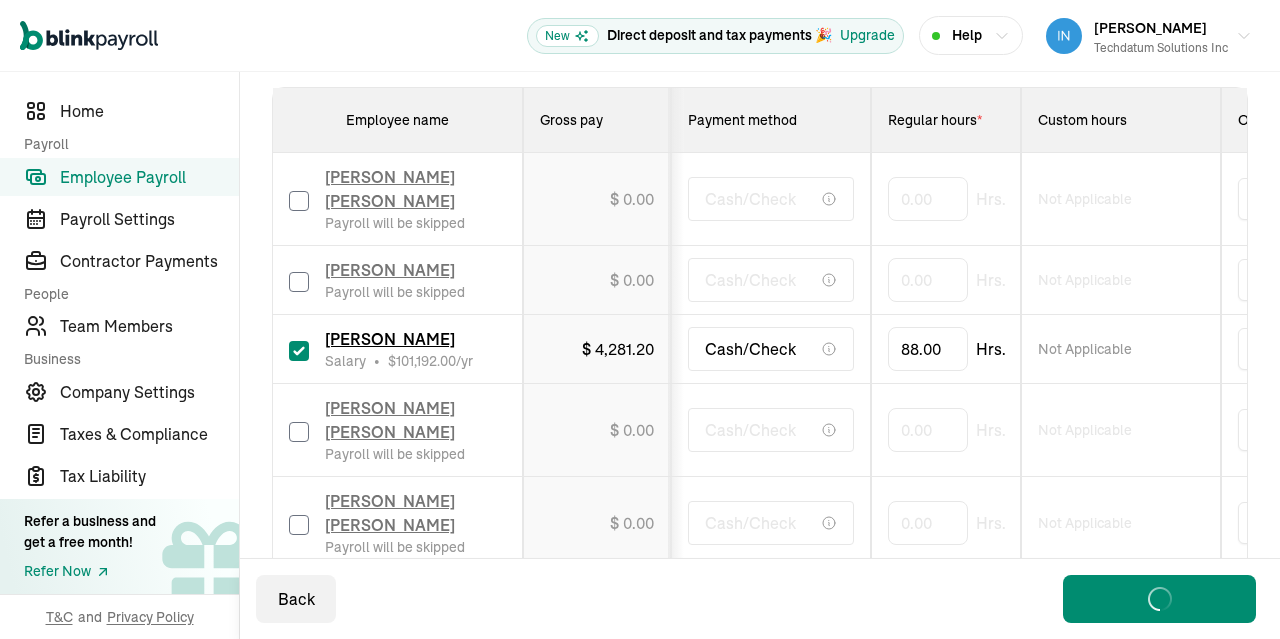 click on "Back Review calculations Loading..." at bounding box center (760, 599) 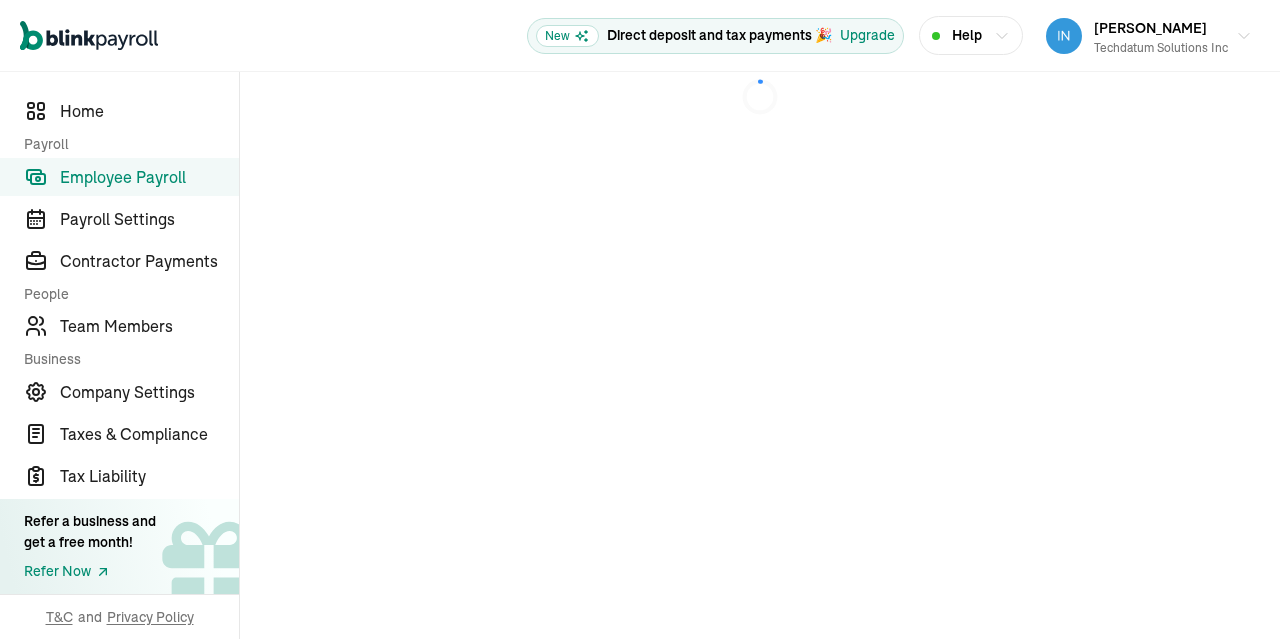 scroll, scrollTop: 0, scrollLeft: 0, axis: both 